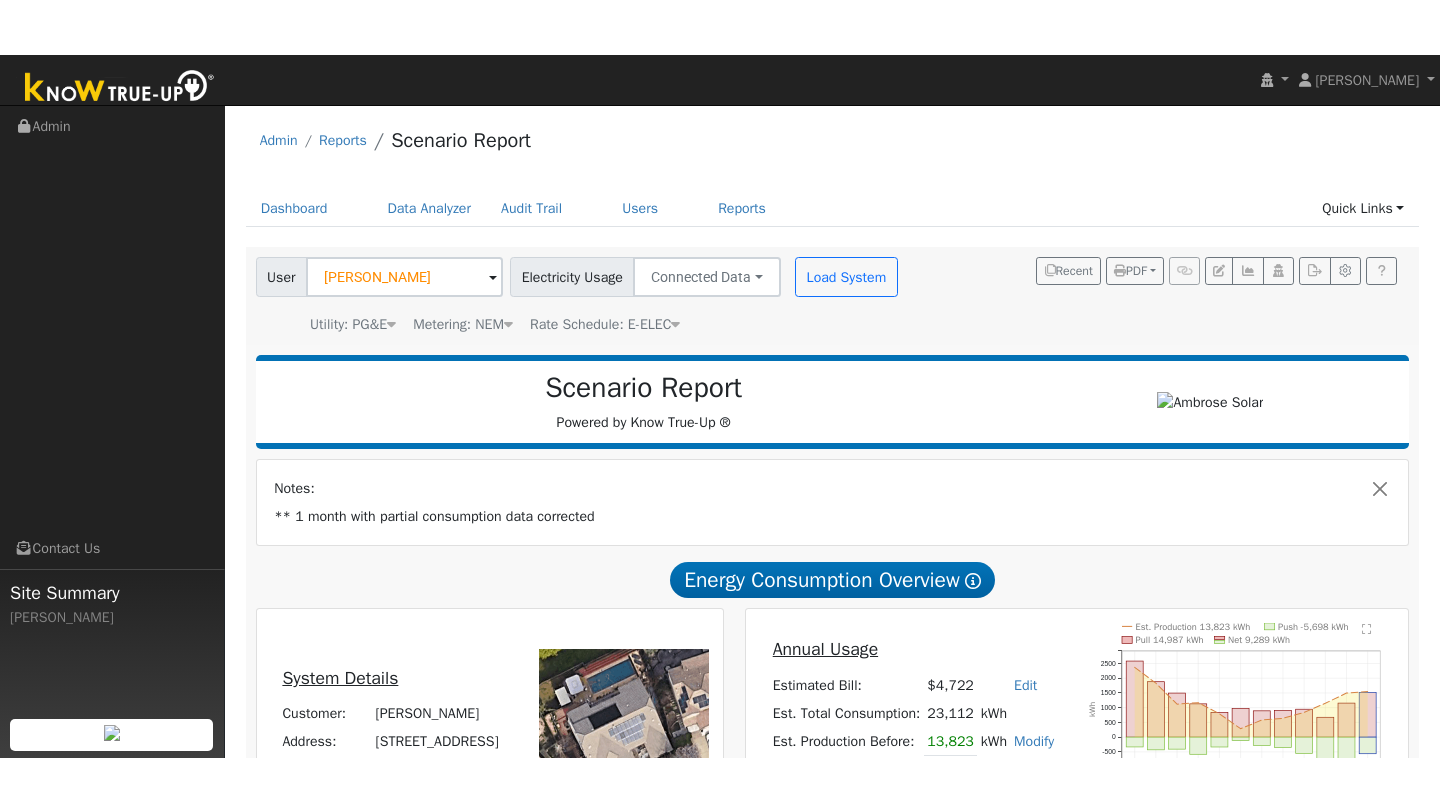 scroll, scrollTop: 92, scrollLeft: 0, axis: vertical 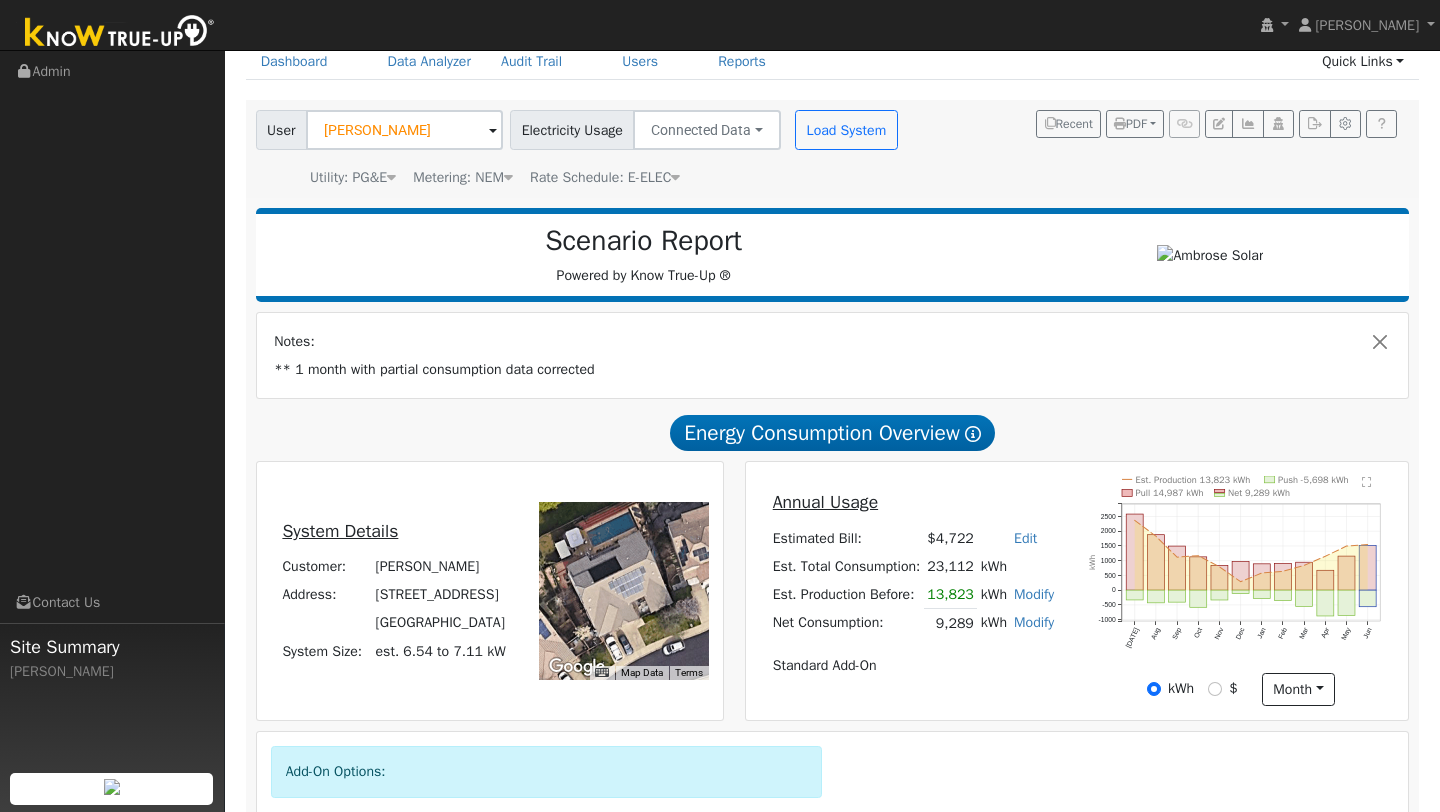 click at bounding box center (120, 33) 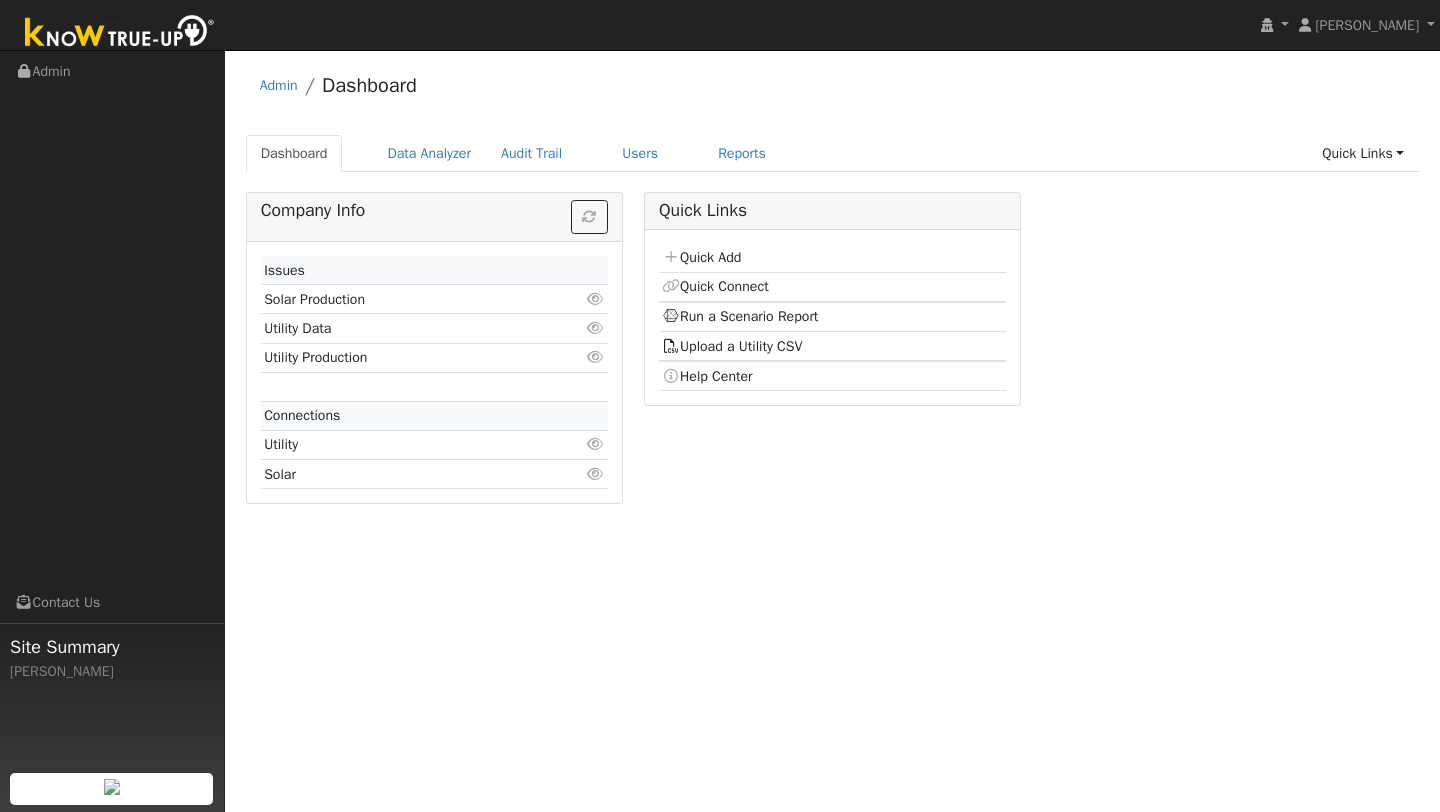 scroll, scrollTop: 0, scrollLeft: 0, axis: both 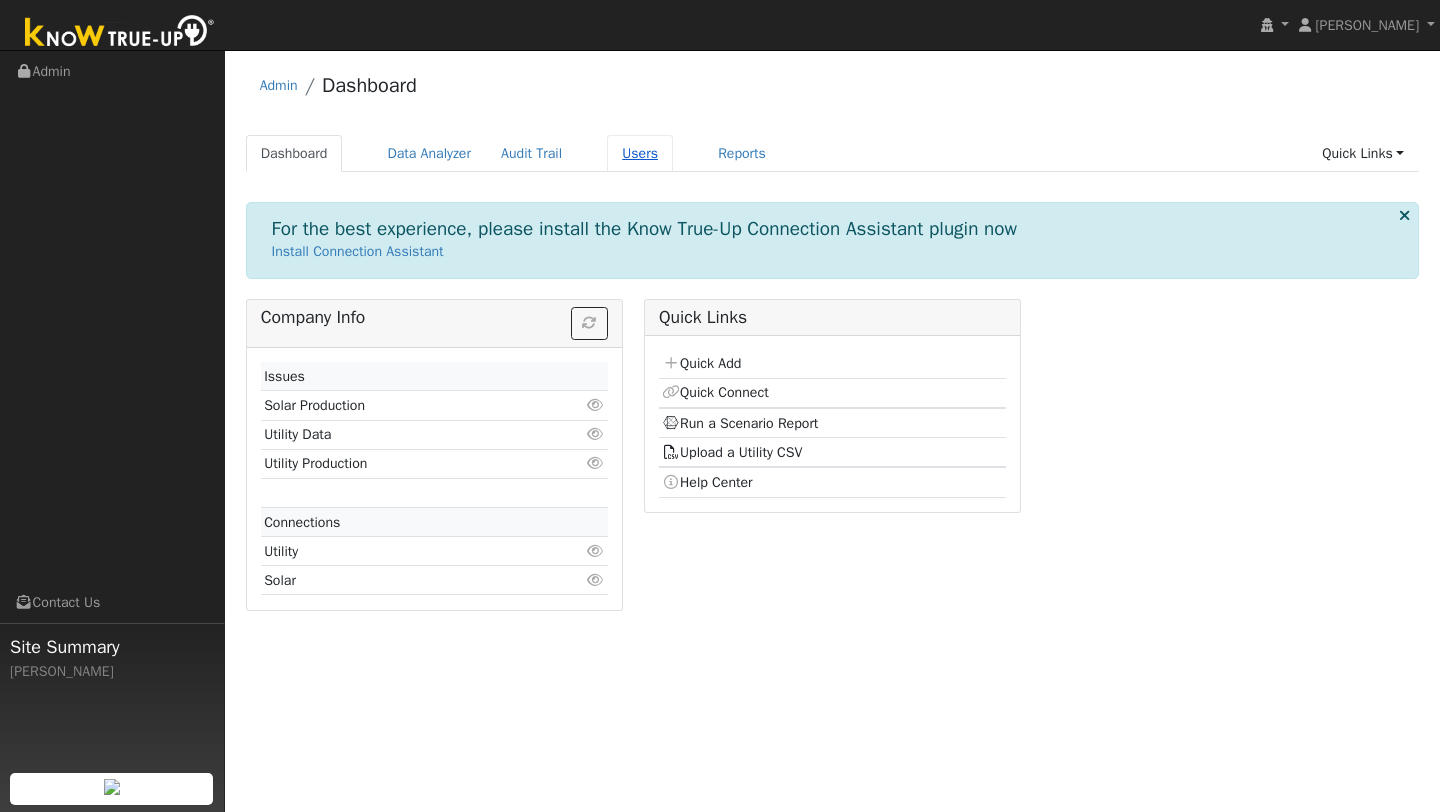 click on "Users" at bounding box center [640, 153] 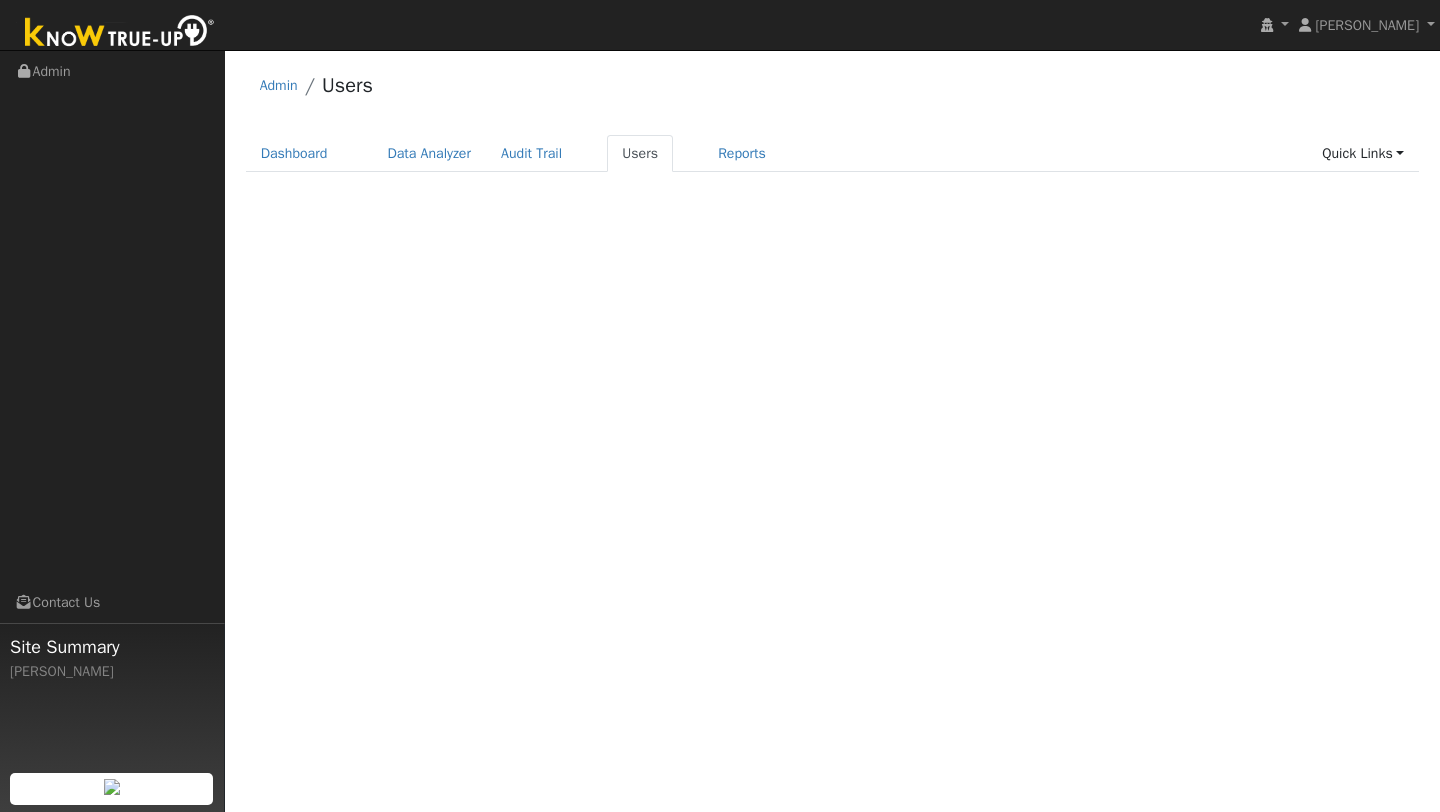 scroll, scrollTop: 0, scrollLeft: 0, axis: both 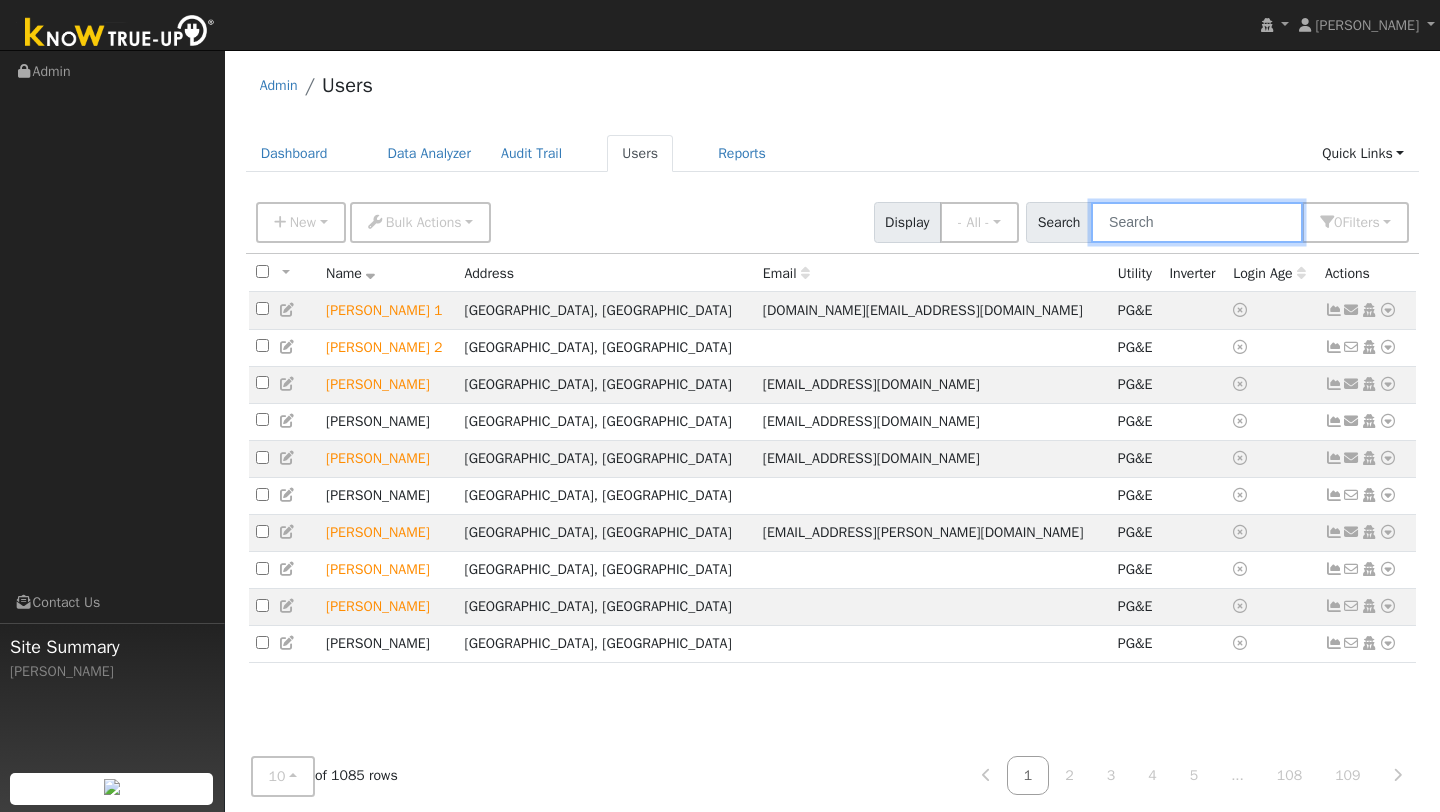 click at bounding box center [1197, 222] 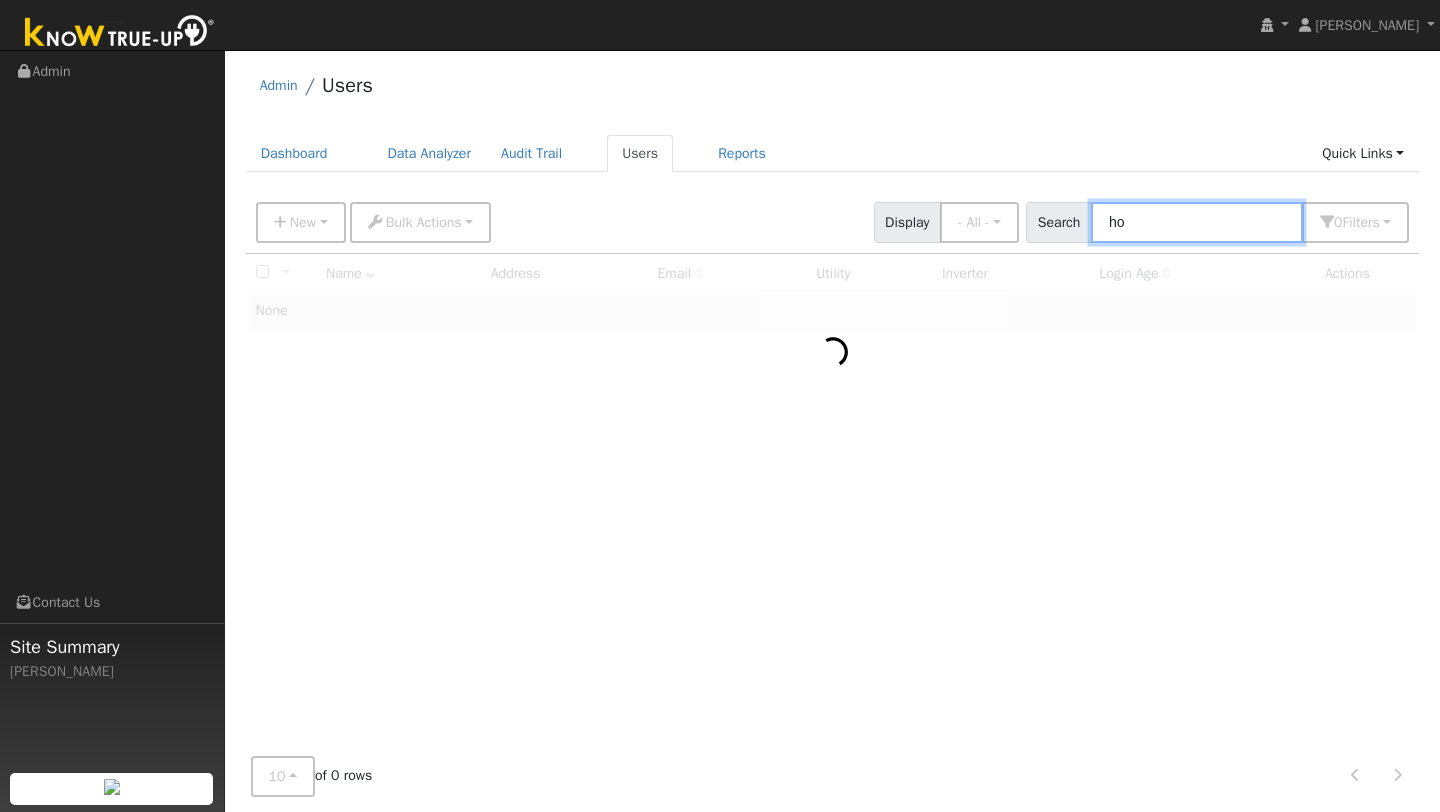 type on "h" 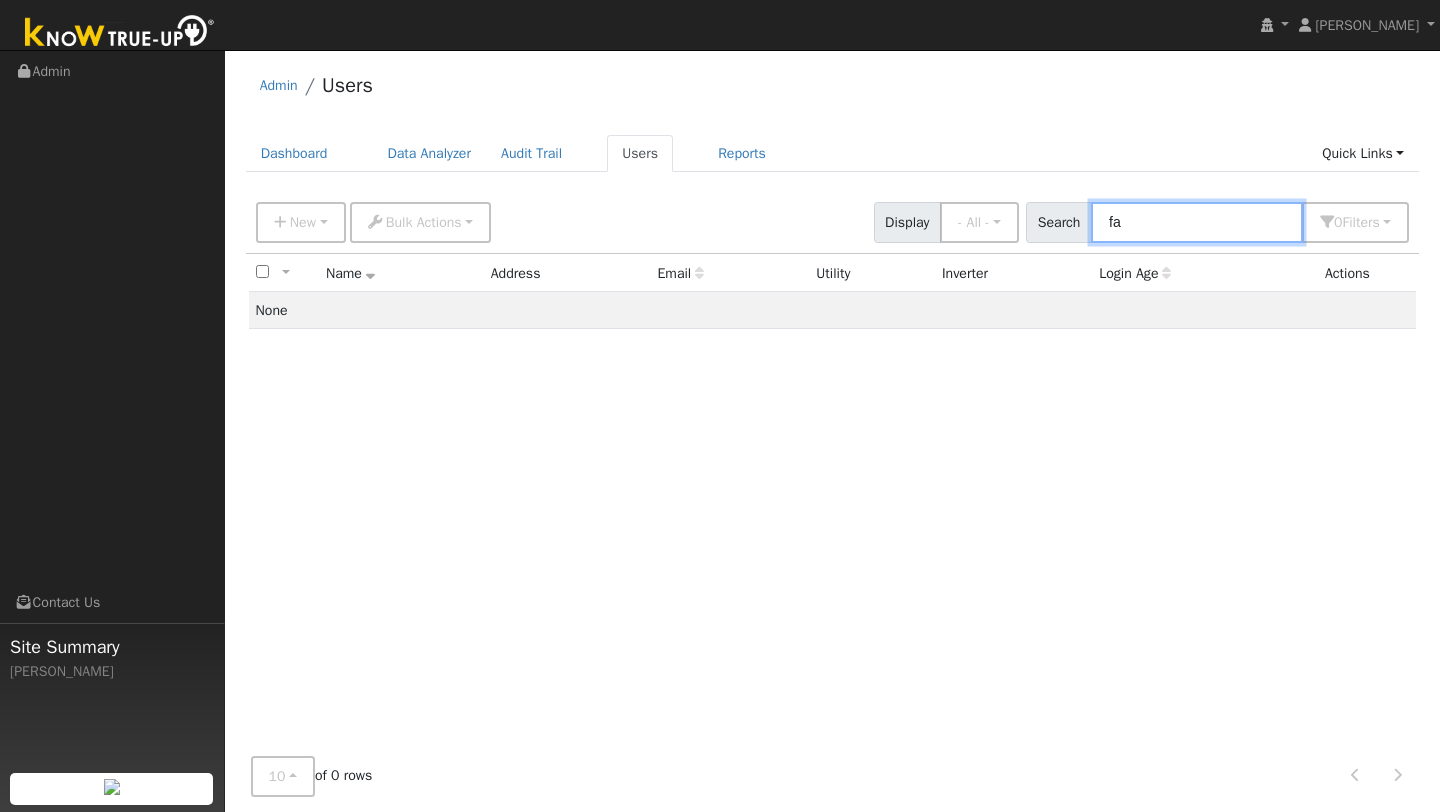 type on "f" 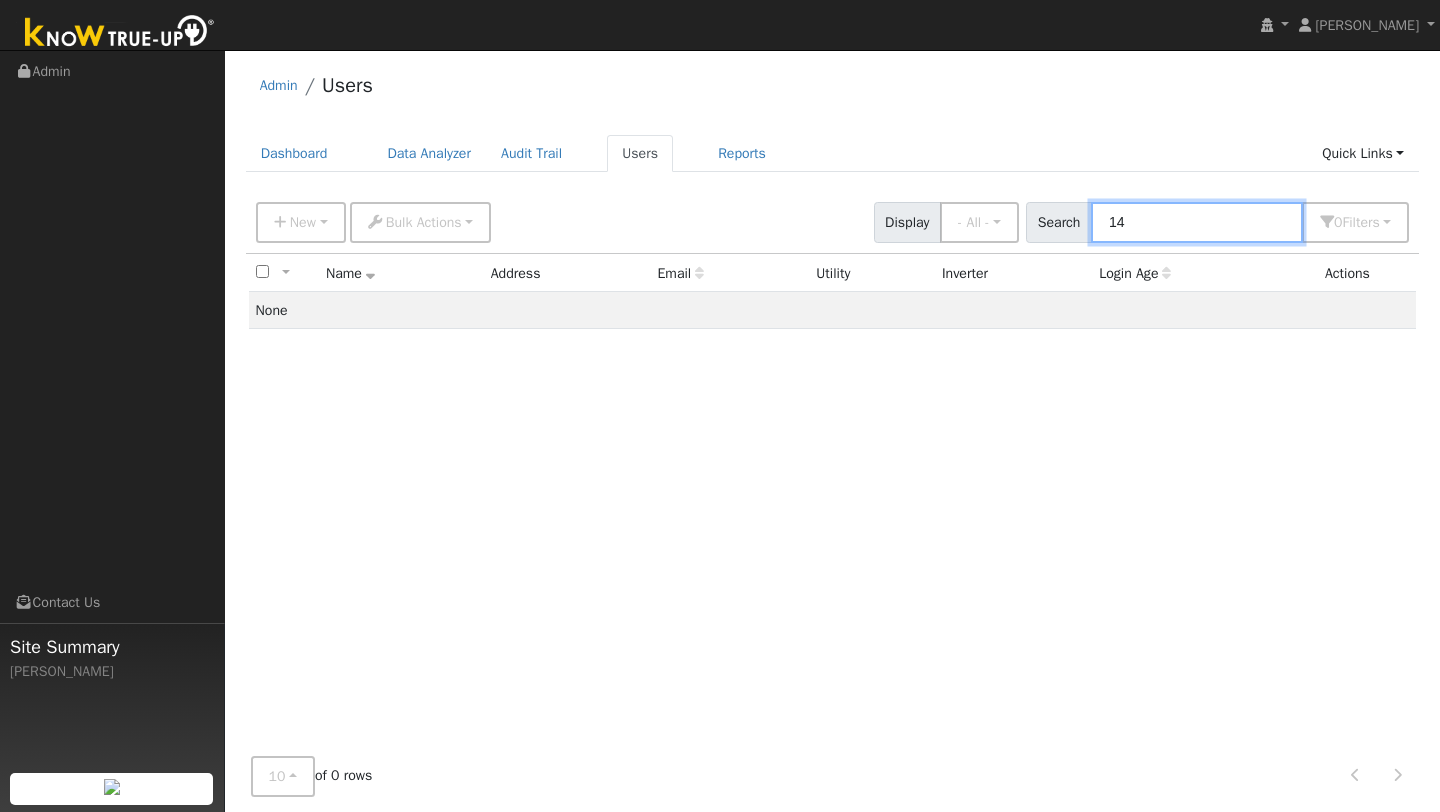 type on "1" 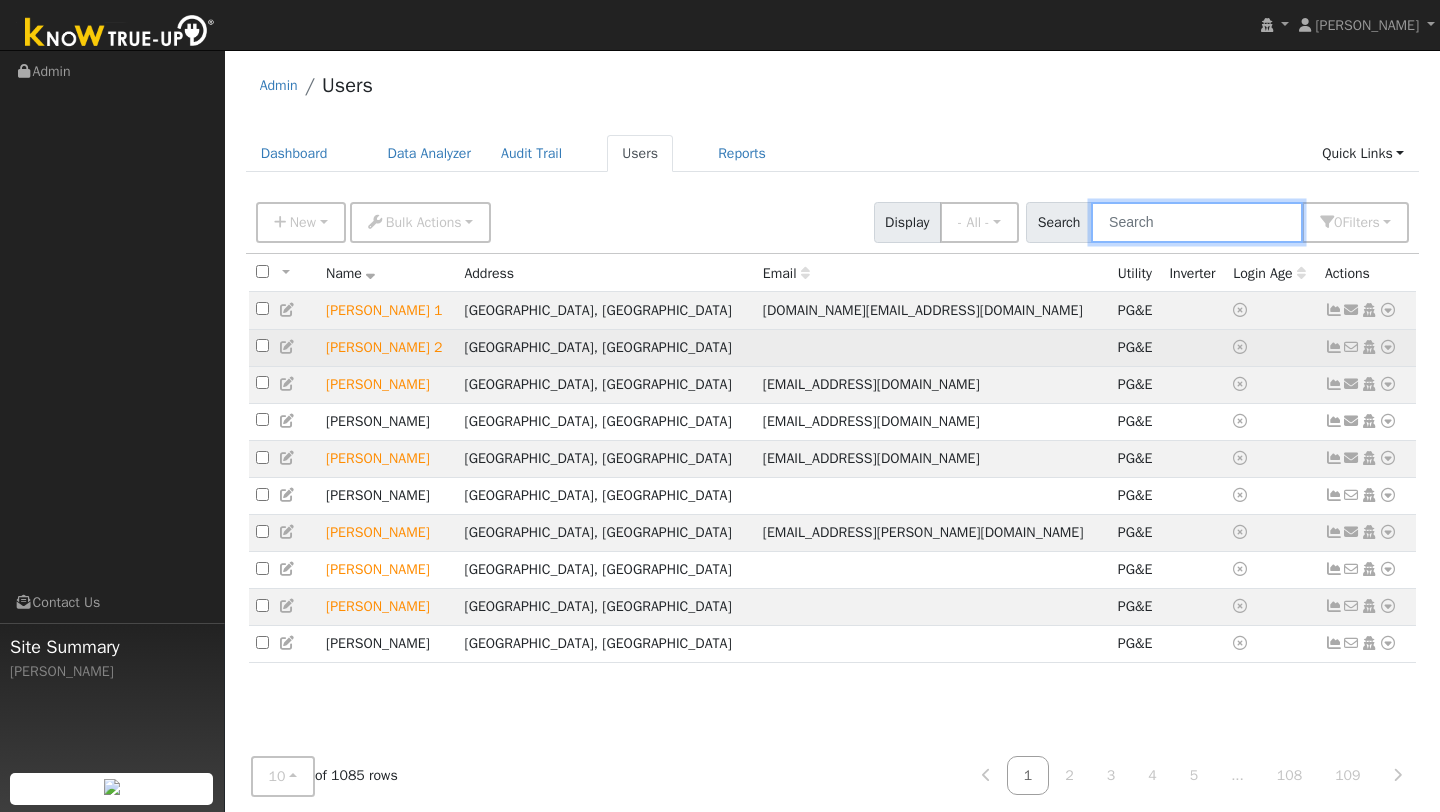 scroll, scrollTop: 11, scrollLeft: 0, axis: vertical 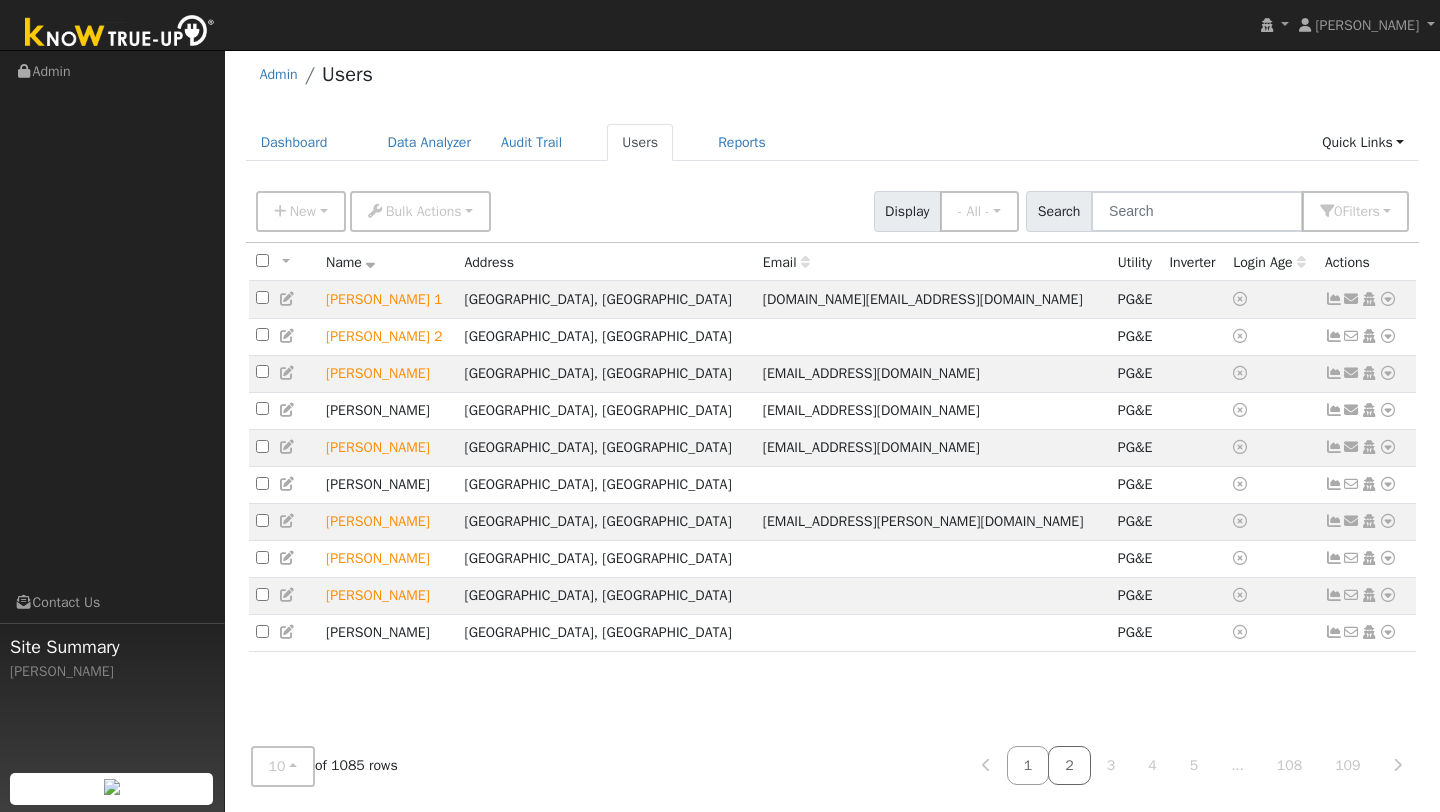 click on "2" at bounding box center (1069, 765) 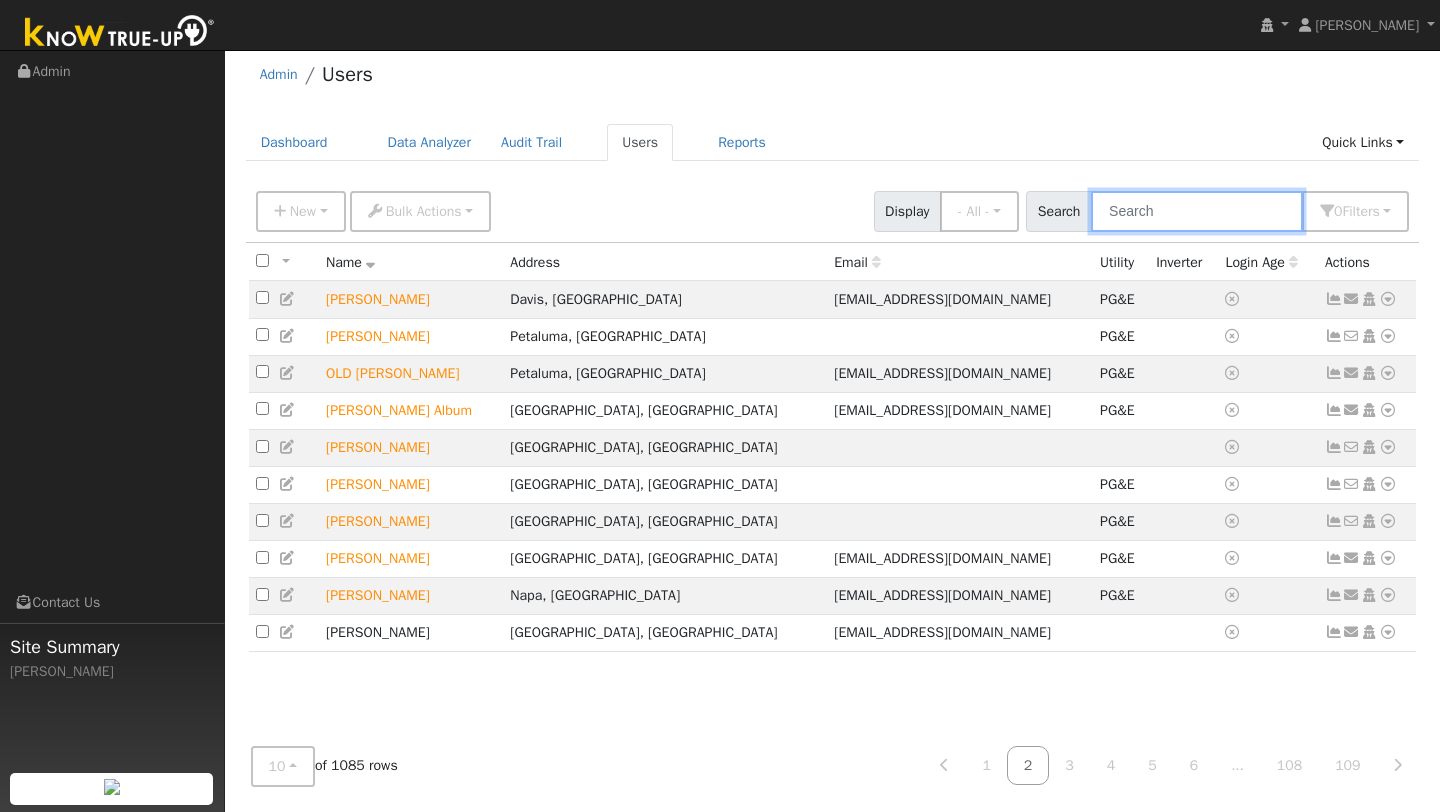 click at bounding box center [1197, 211] 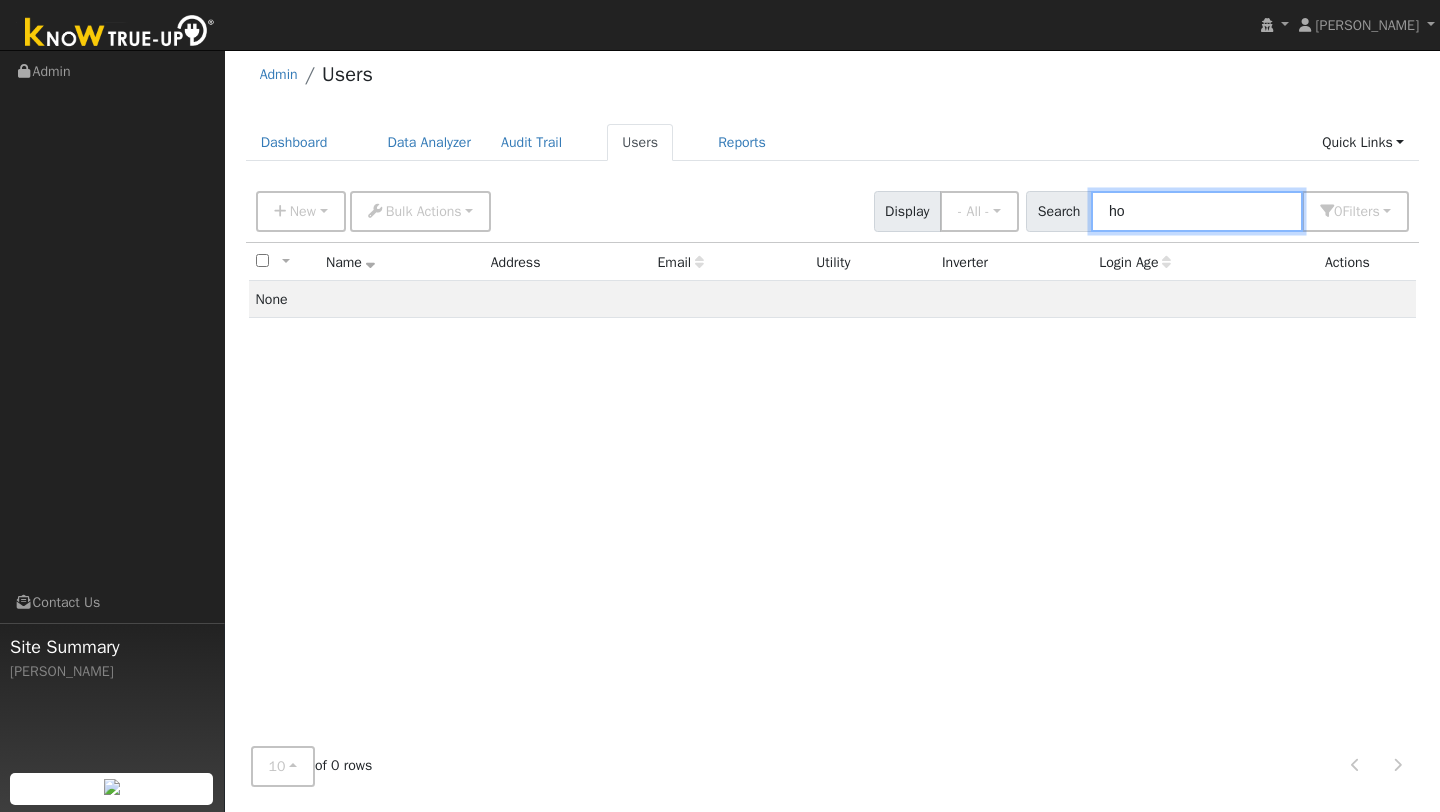 type on "h" 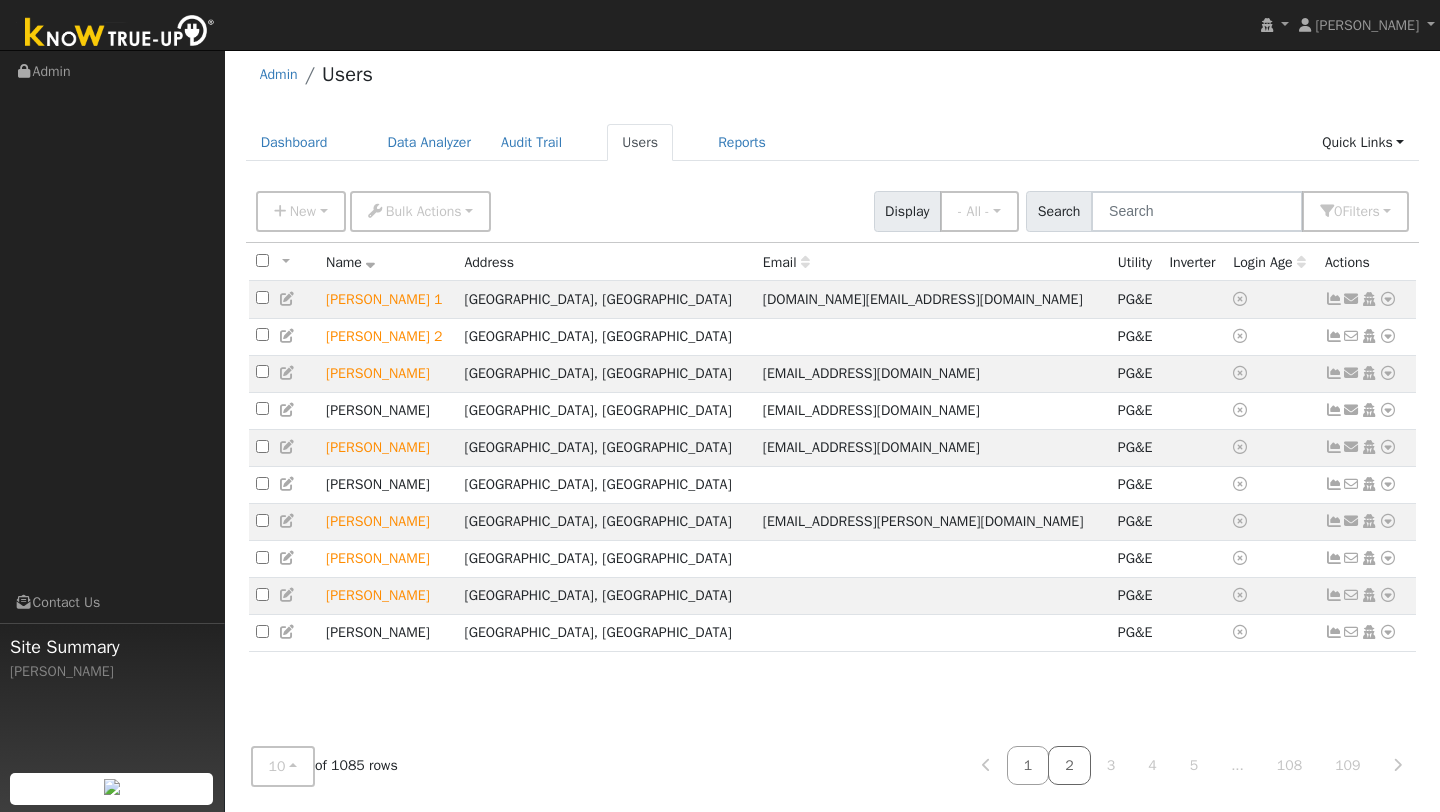 click on "2" at bounding box center (1069, 765) 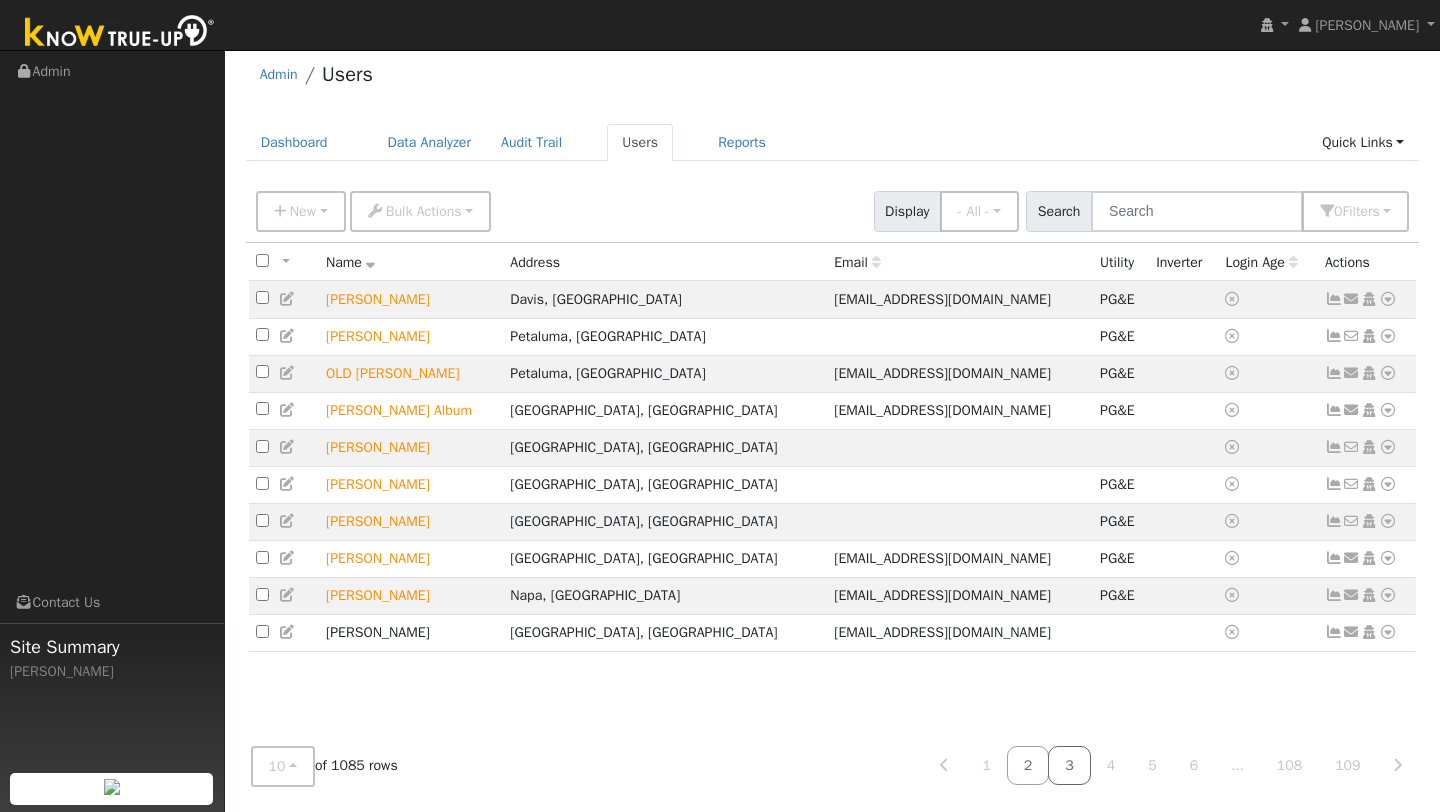 click on "3" at bounding box center [1069, 765] 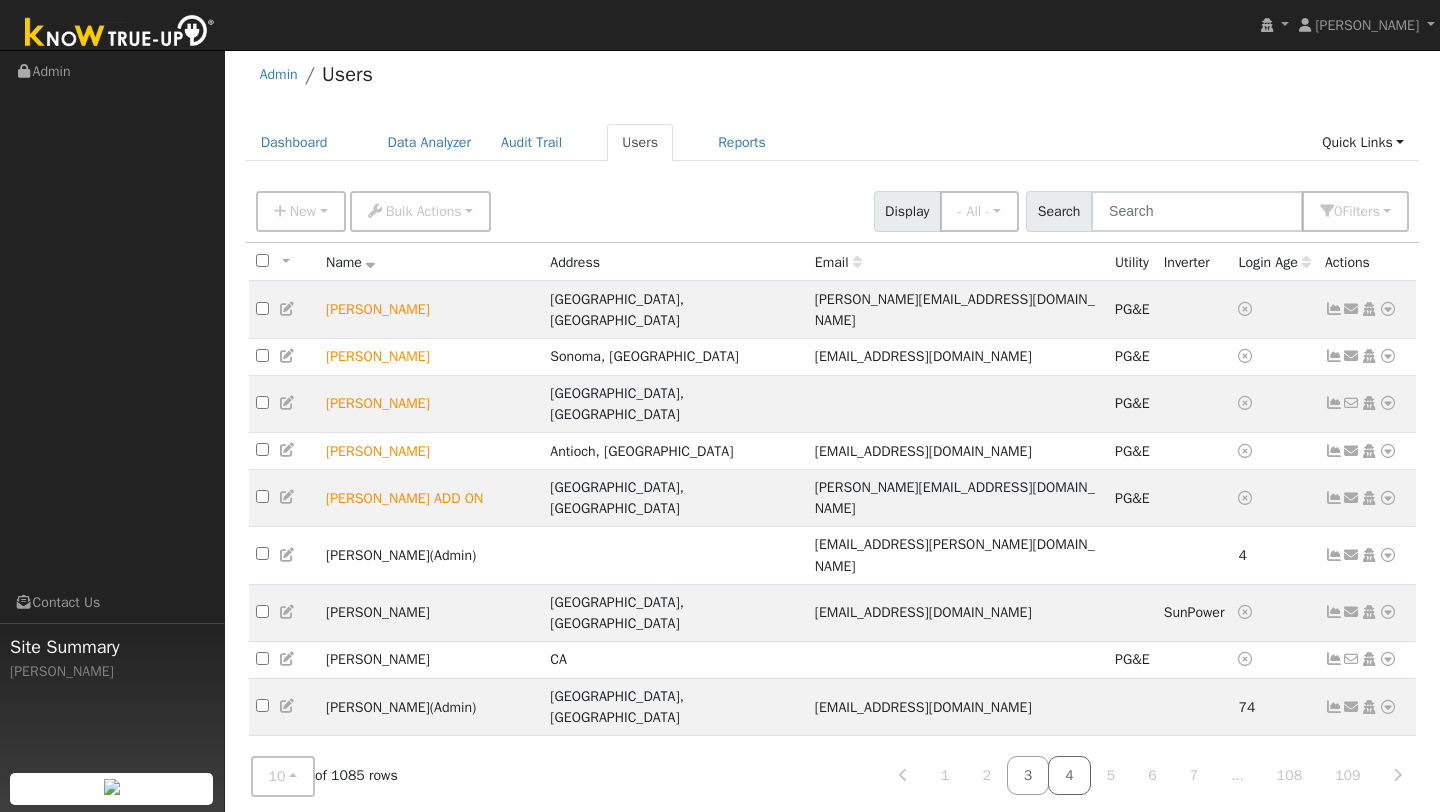 click on "4" at bounding box center [1069, 775] 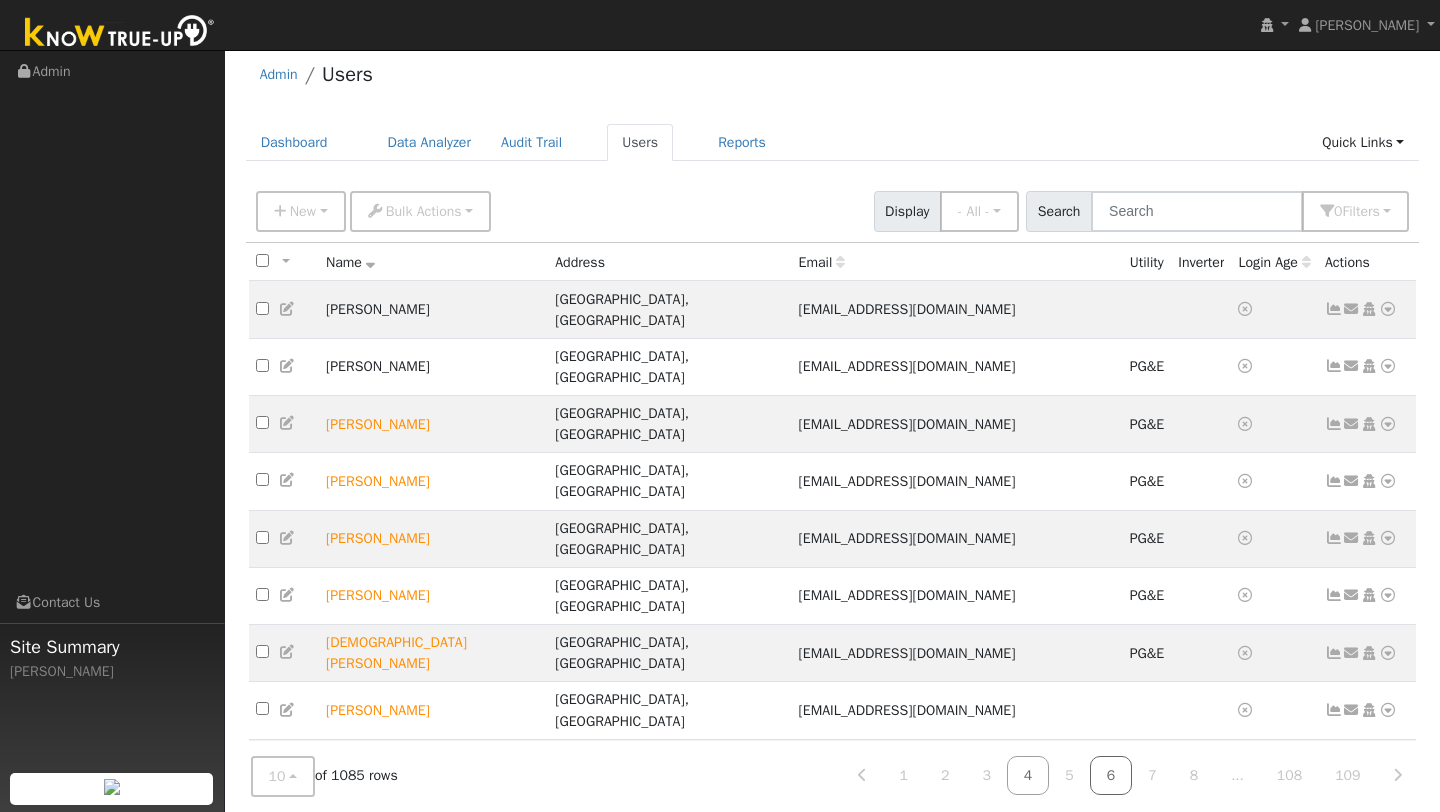 click on "6" at bounding box center [1111, 775] 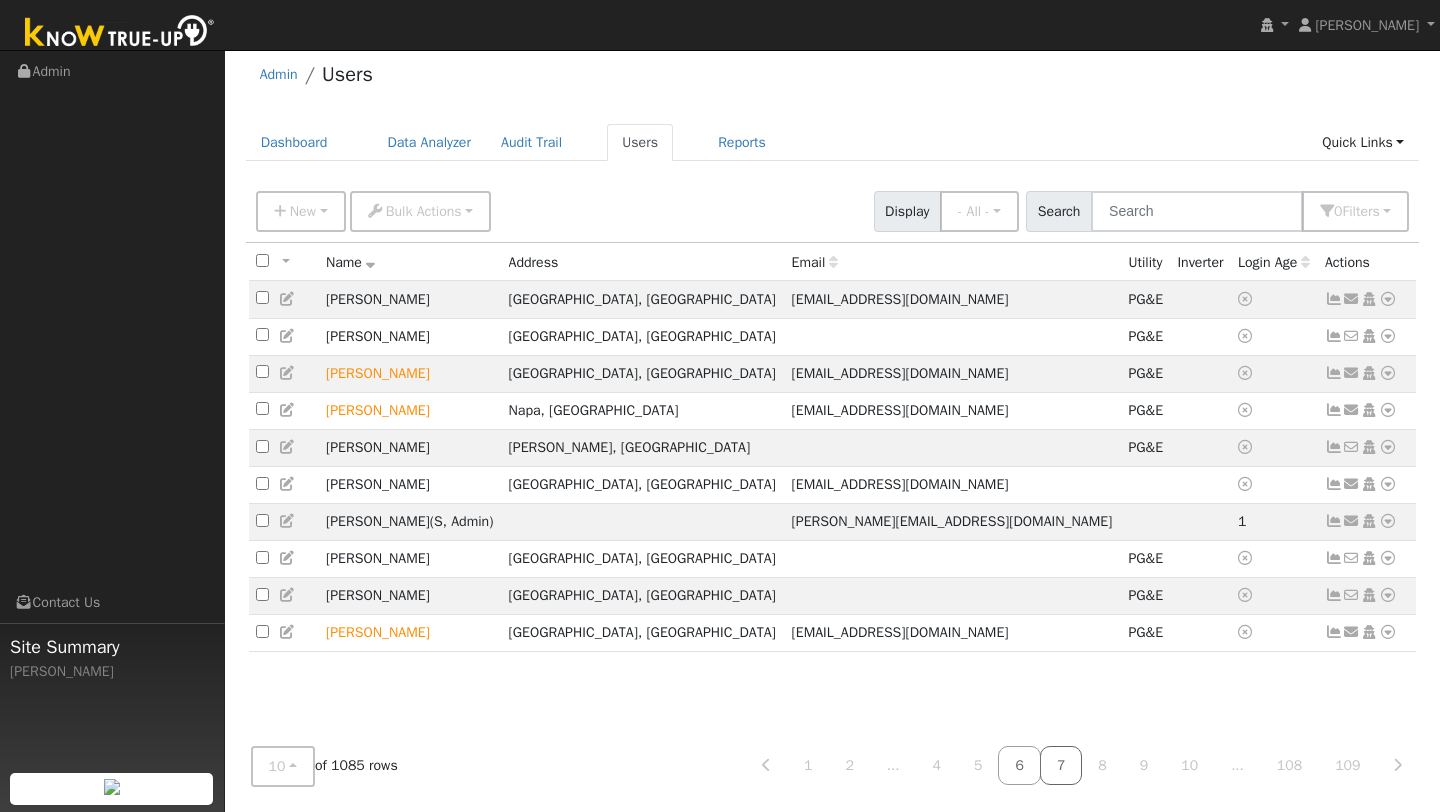 click on "7" at bounding box center [1061, 765] 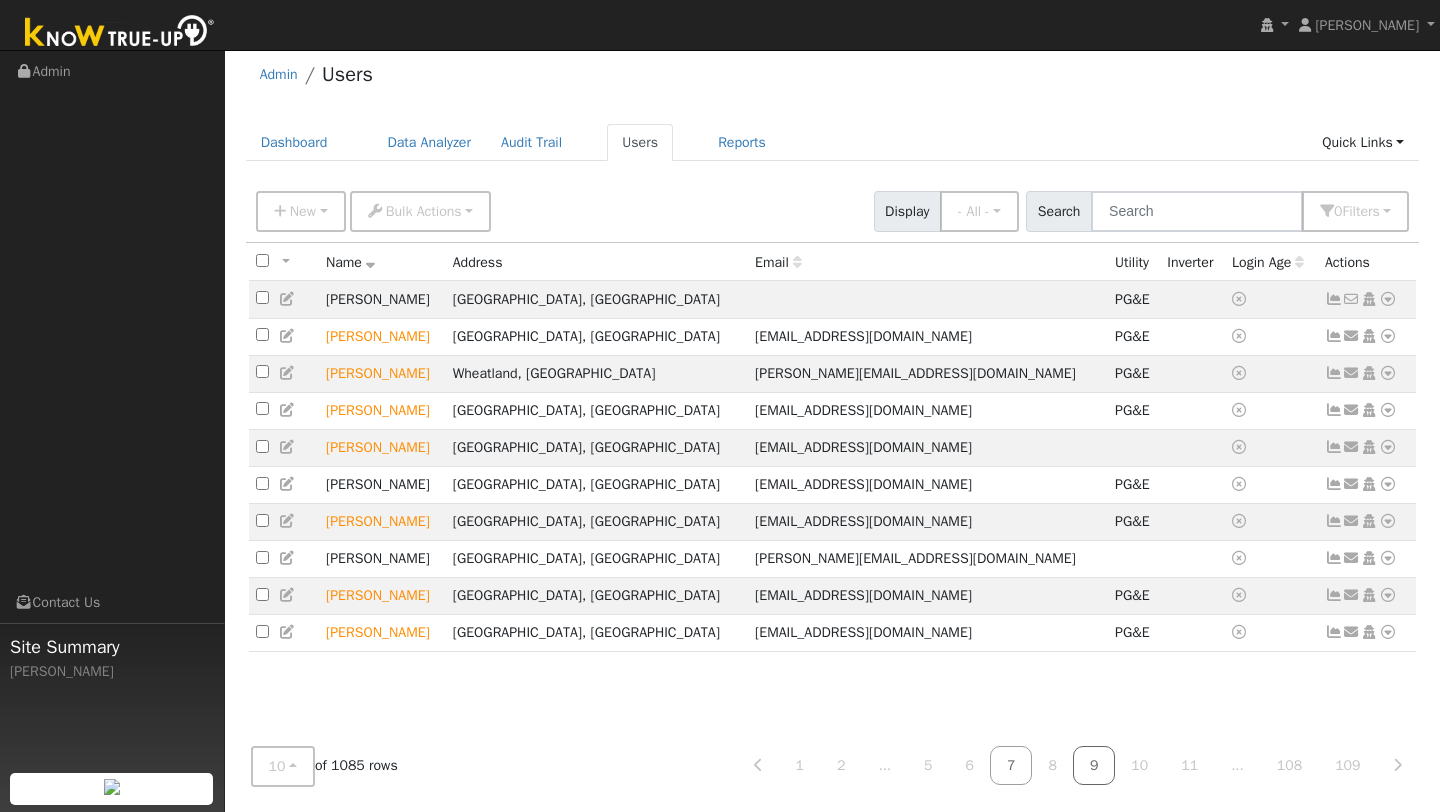 click on "9" at bounding box center (1094, 765) 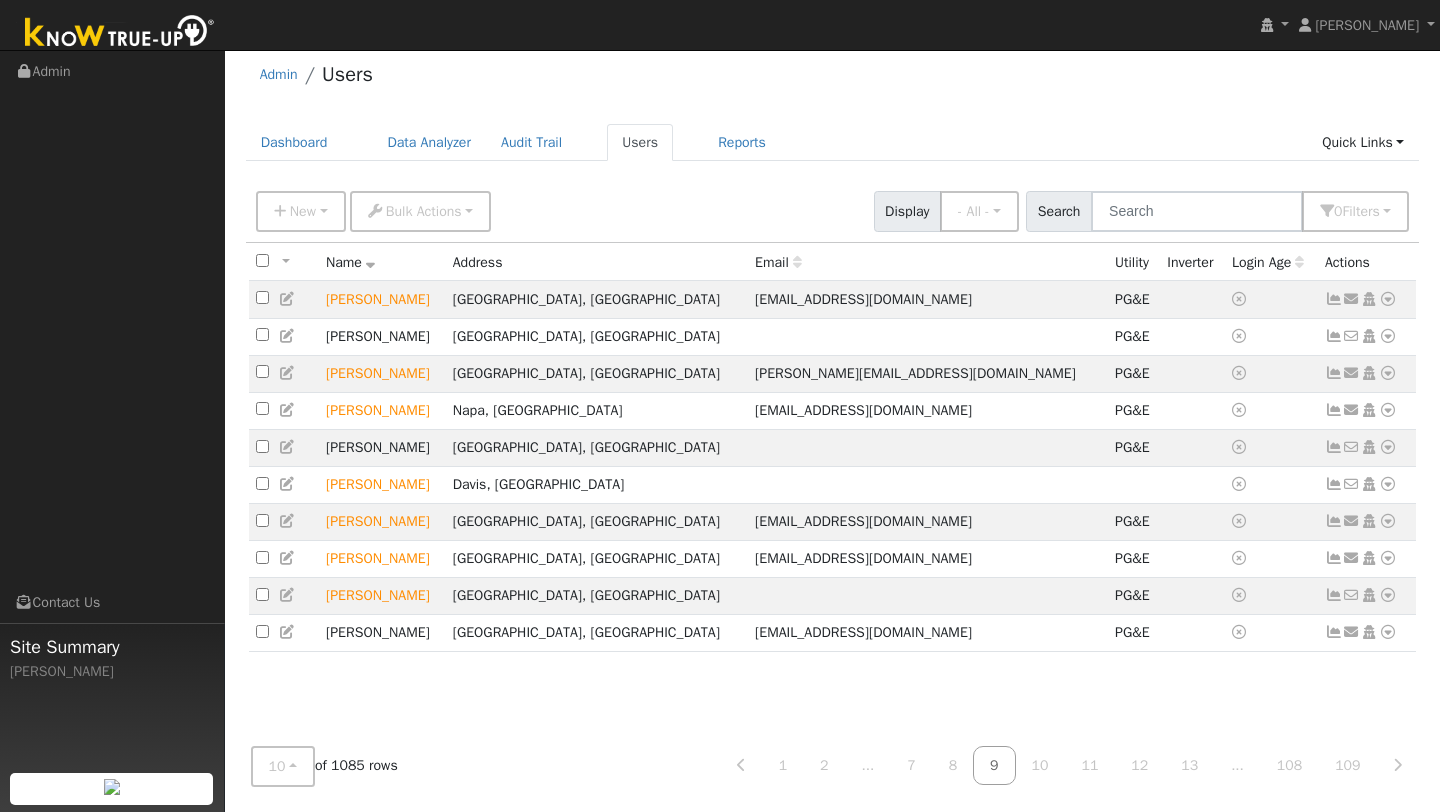 click on "11" at bounding box center [1089, 765] 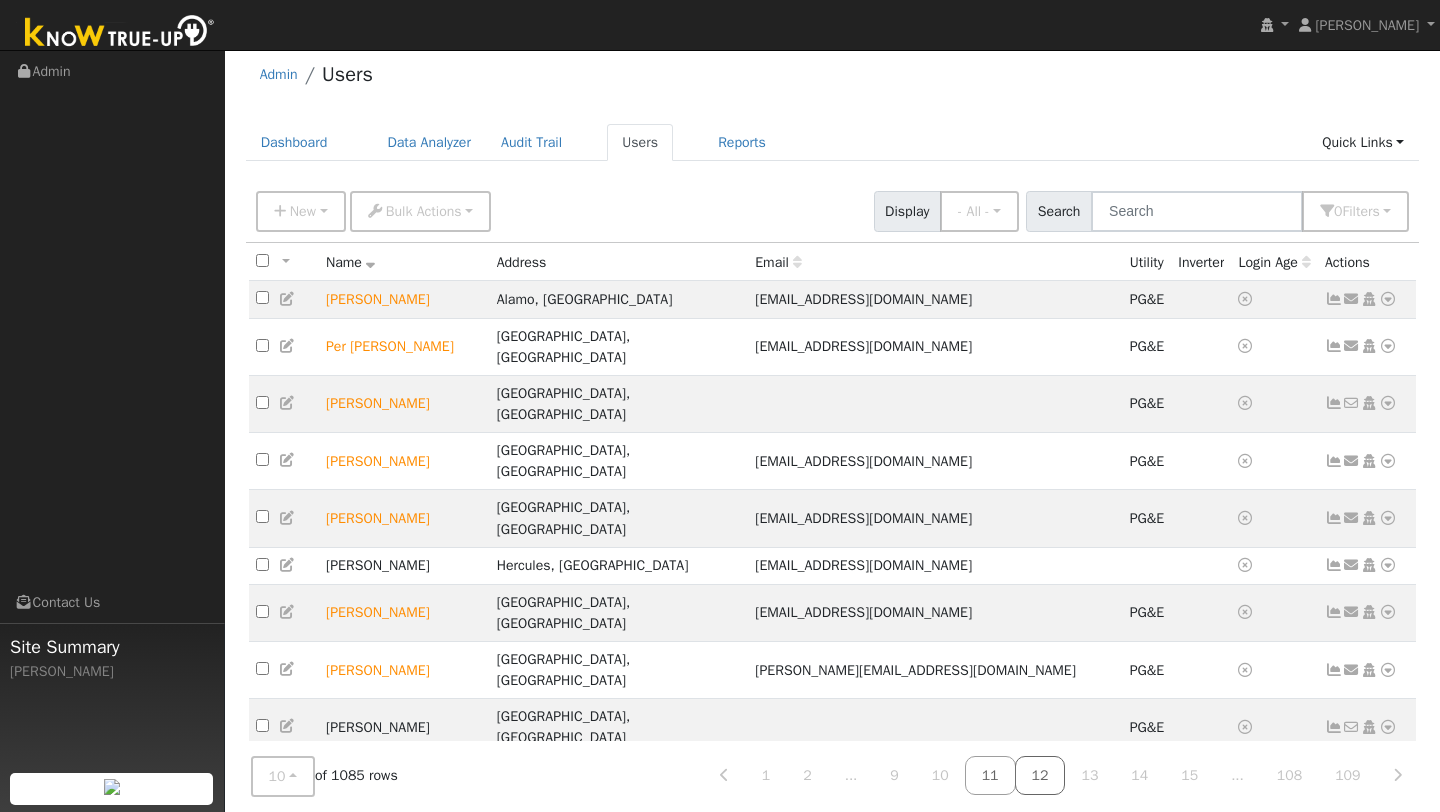click on "12" at bounding box center [1040, 775] 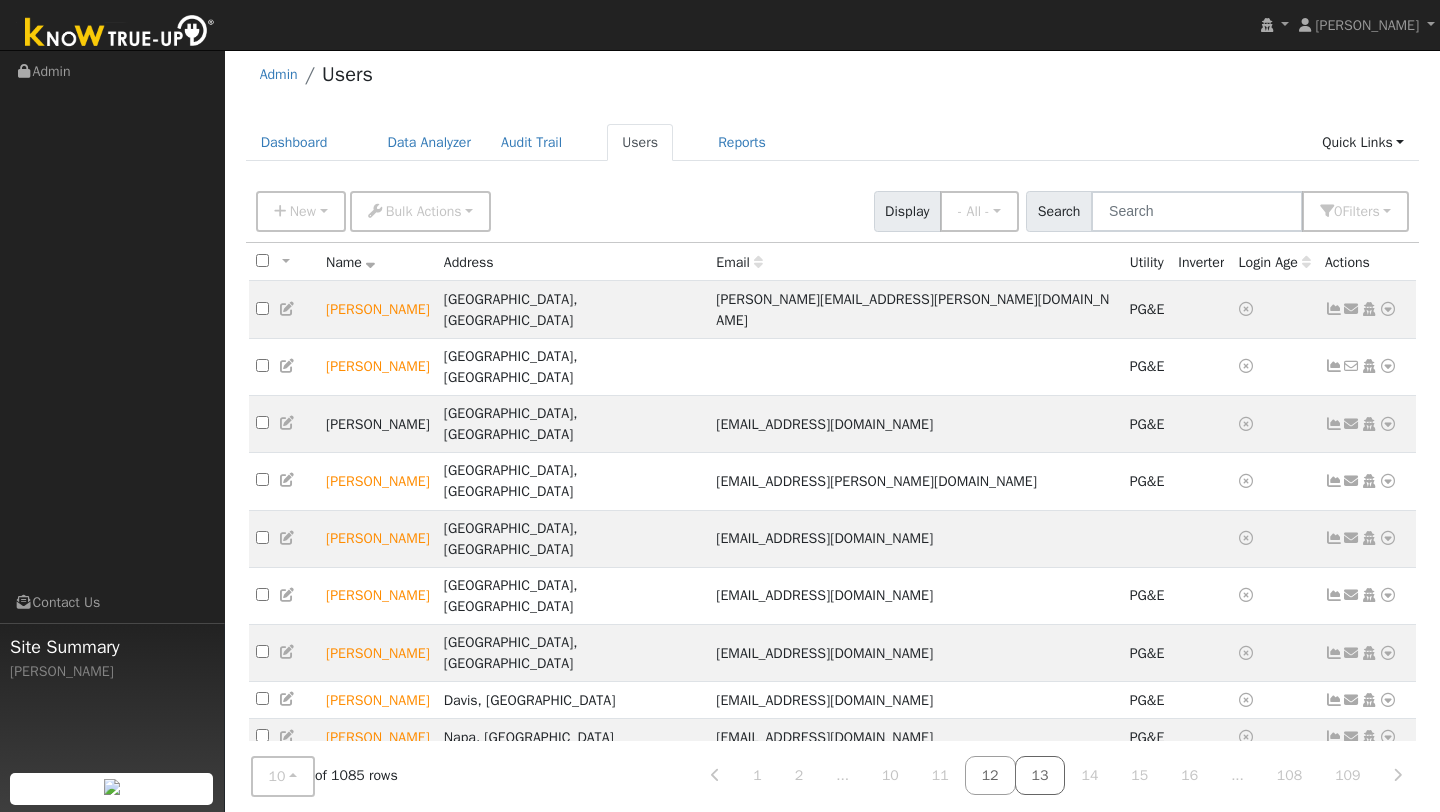 click on "13" at bounding box center [1040, 775] 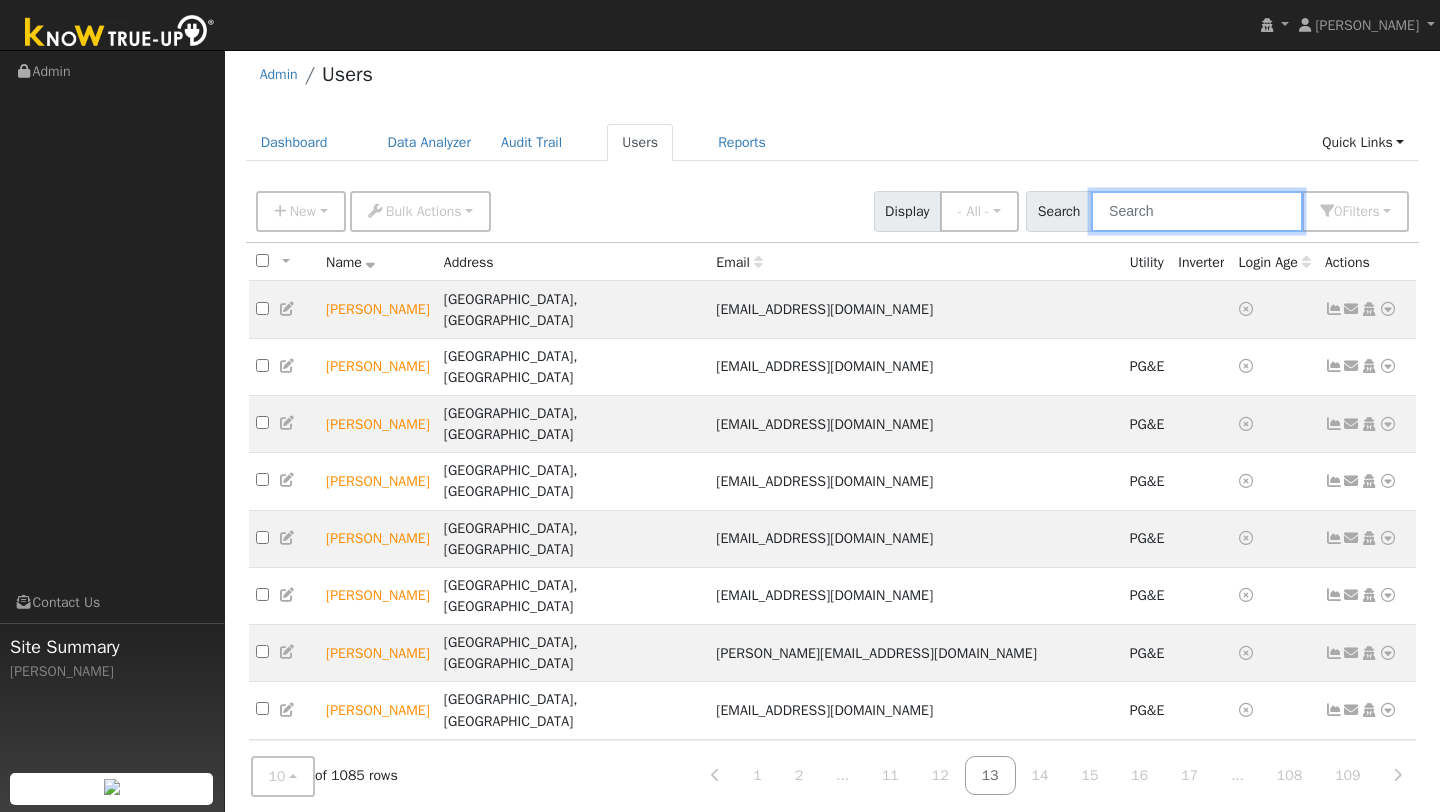 click at bounding box center (1197, 211) 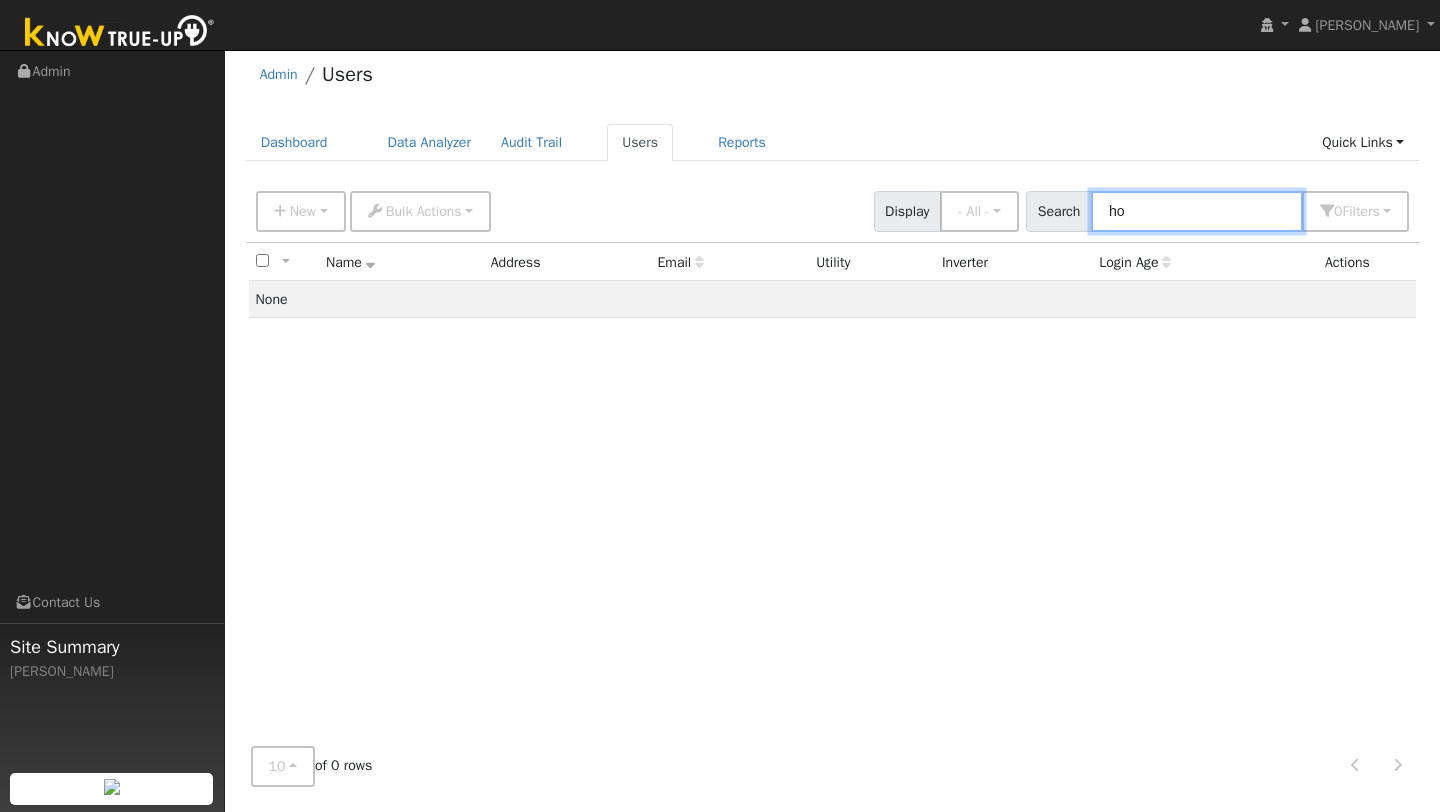 type on "h" 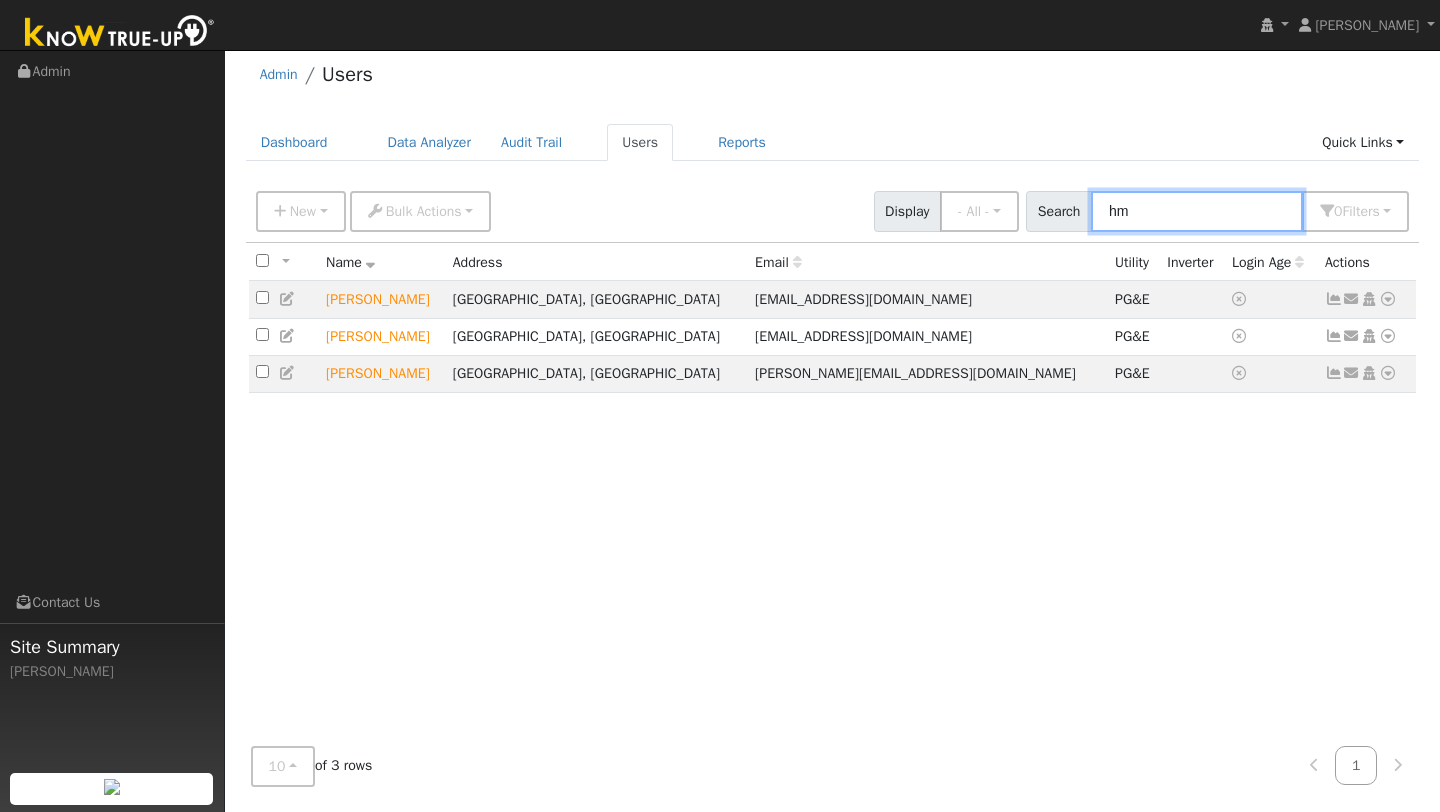 type on "h" 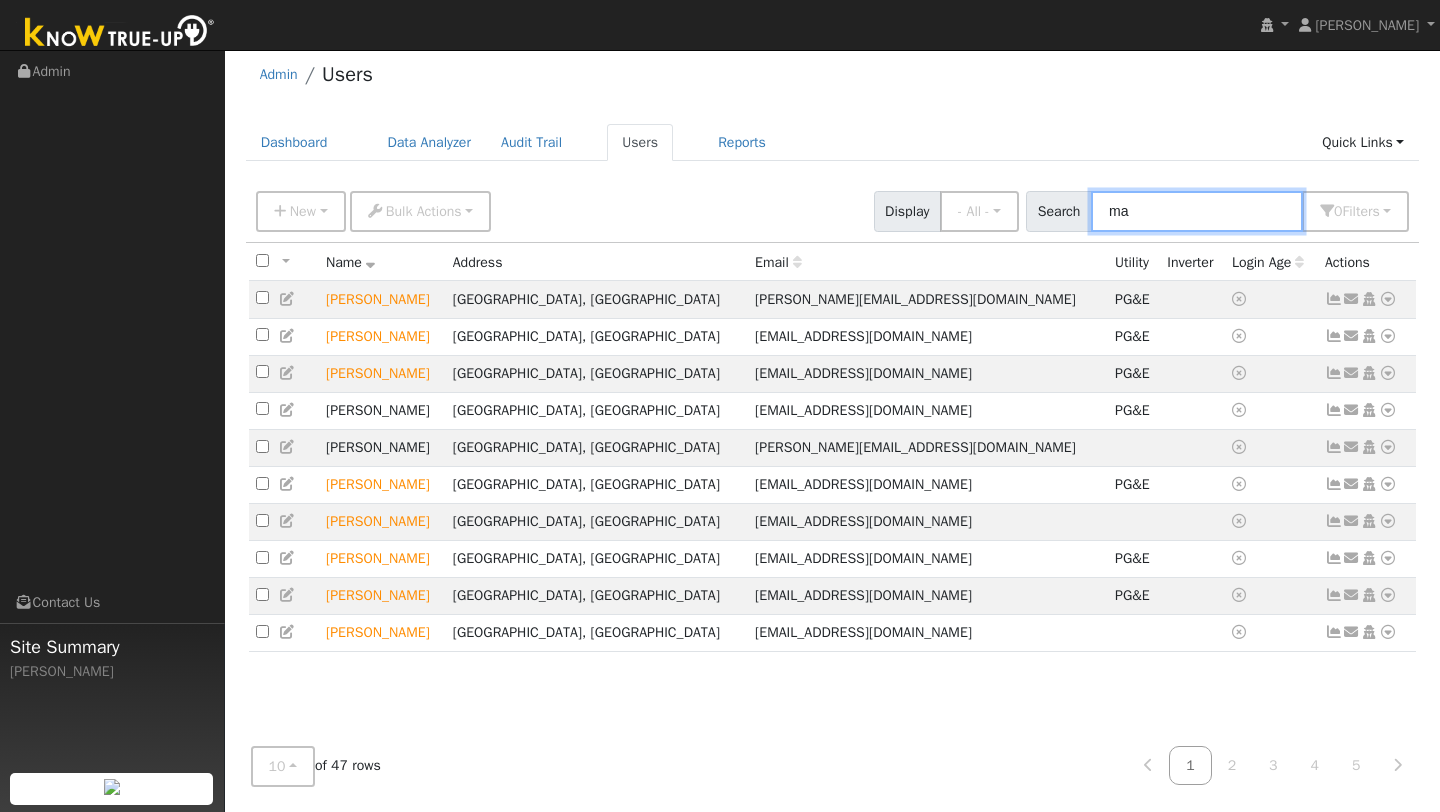 type on "m" 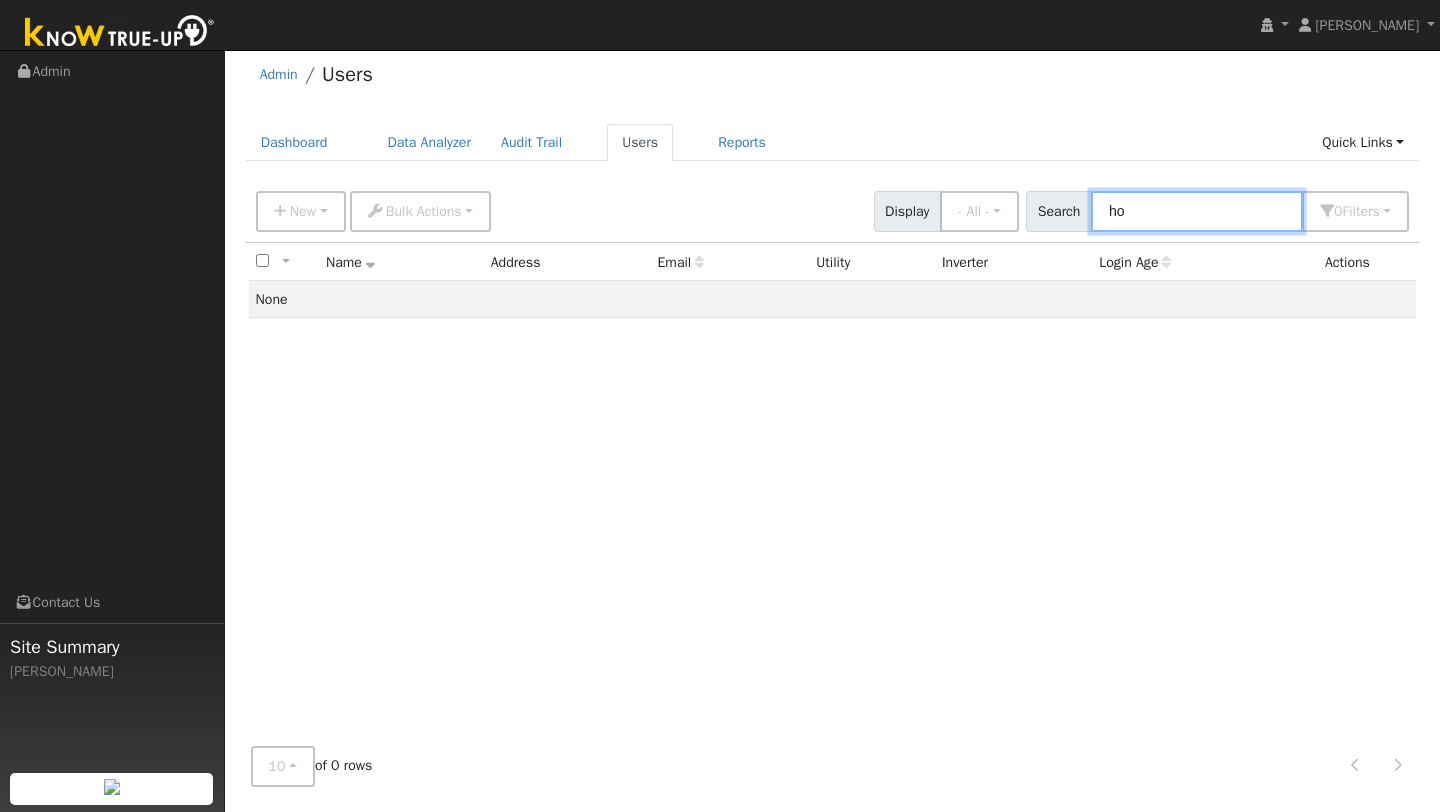 type on "h" 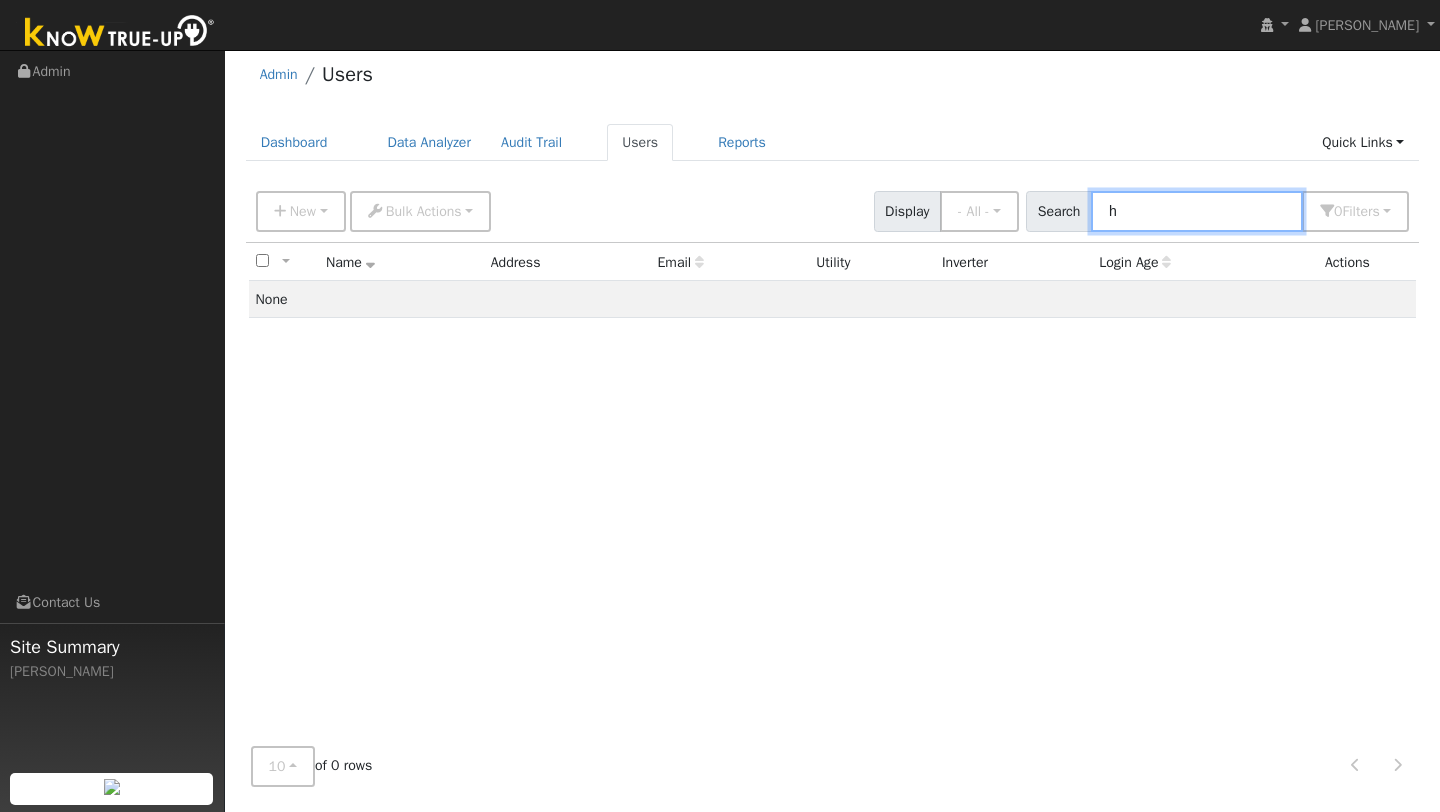 type 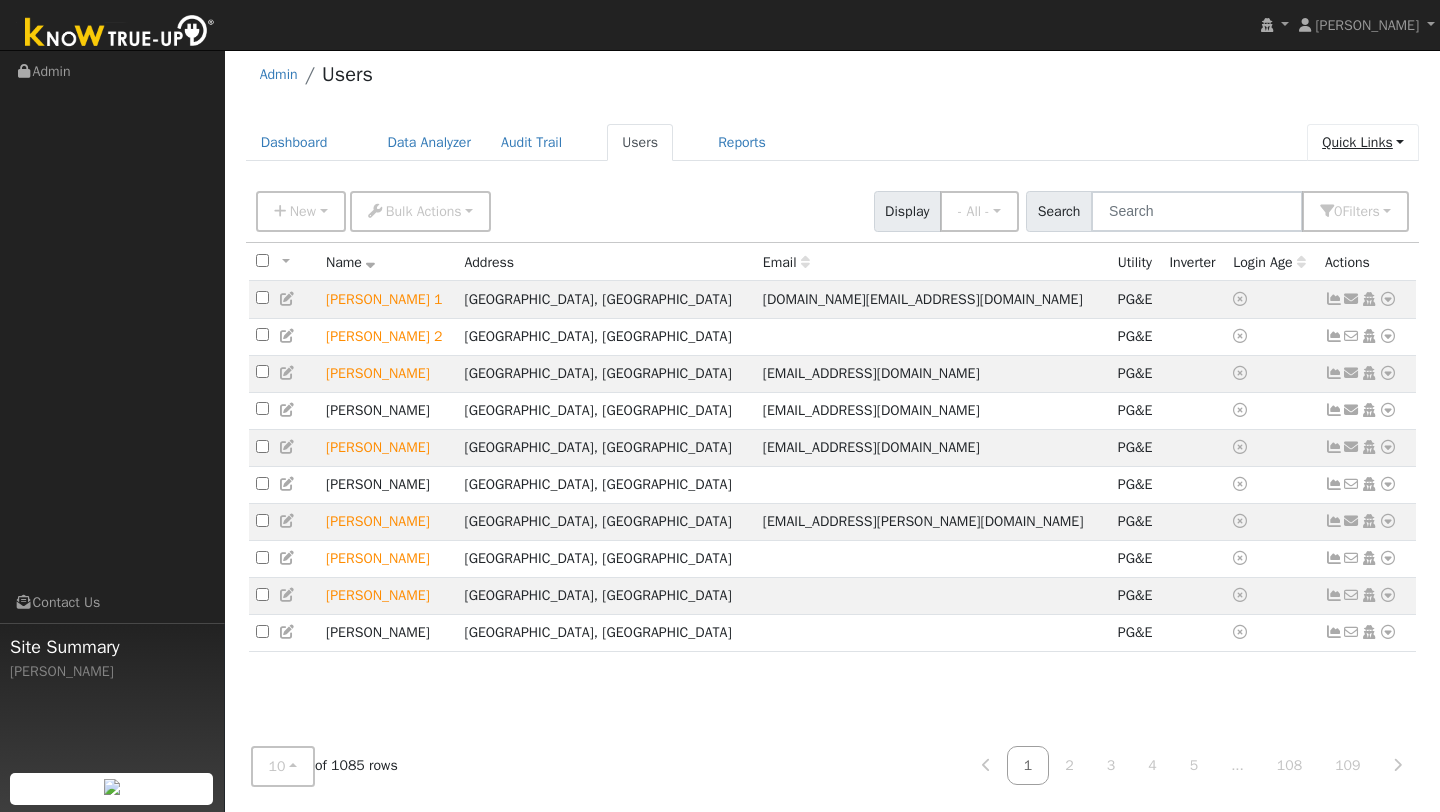 click on "Quick Links" at bounding box center [1363, 142] 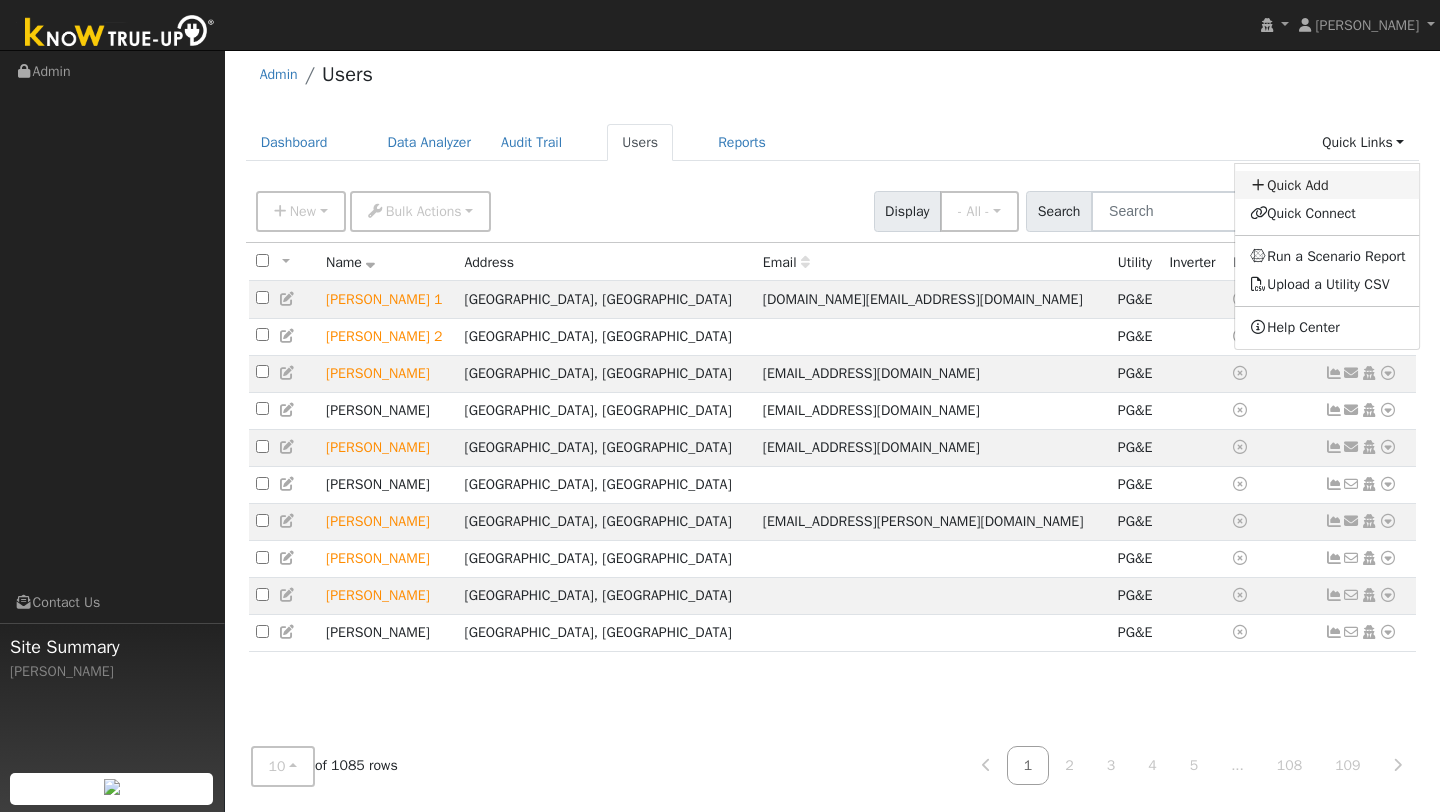 click on "Quick Add" at bounding box center (1328, 185) 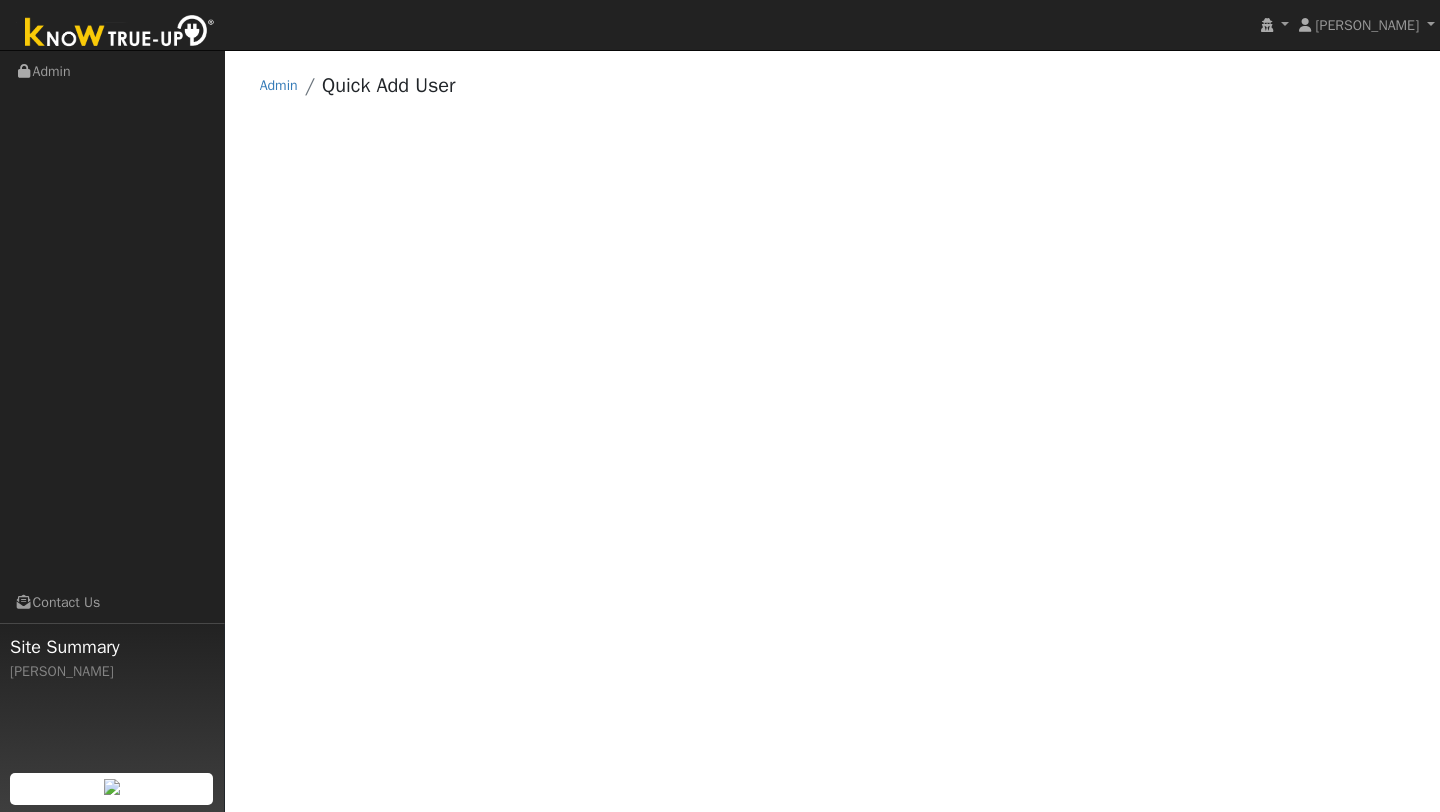 scroll, scrollTop: 0, scrollLeft: 0, axis: both 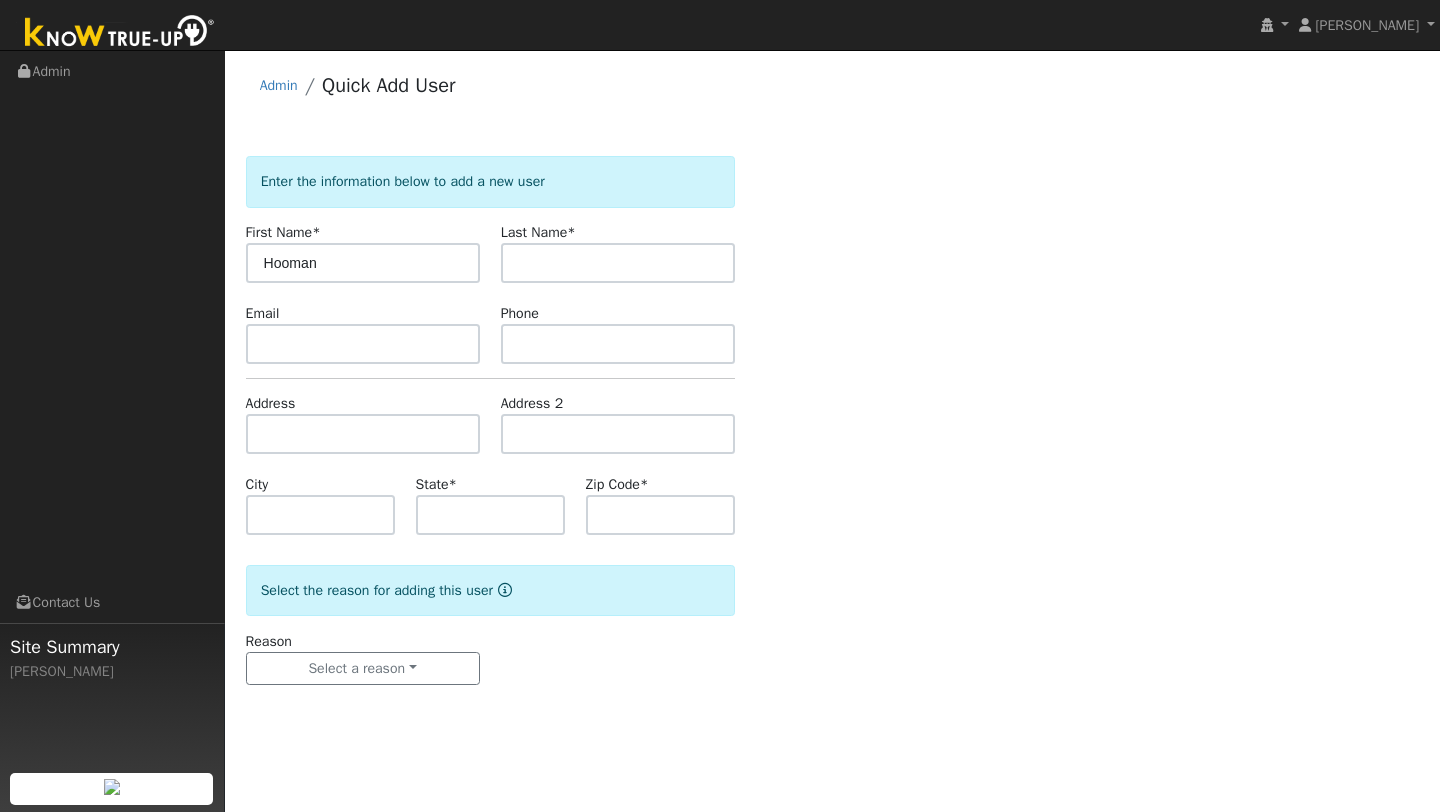 type on "Hooman" 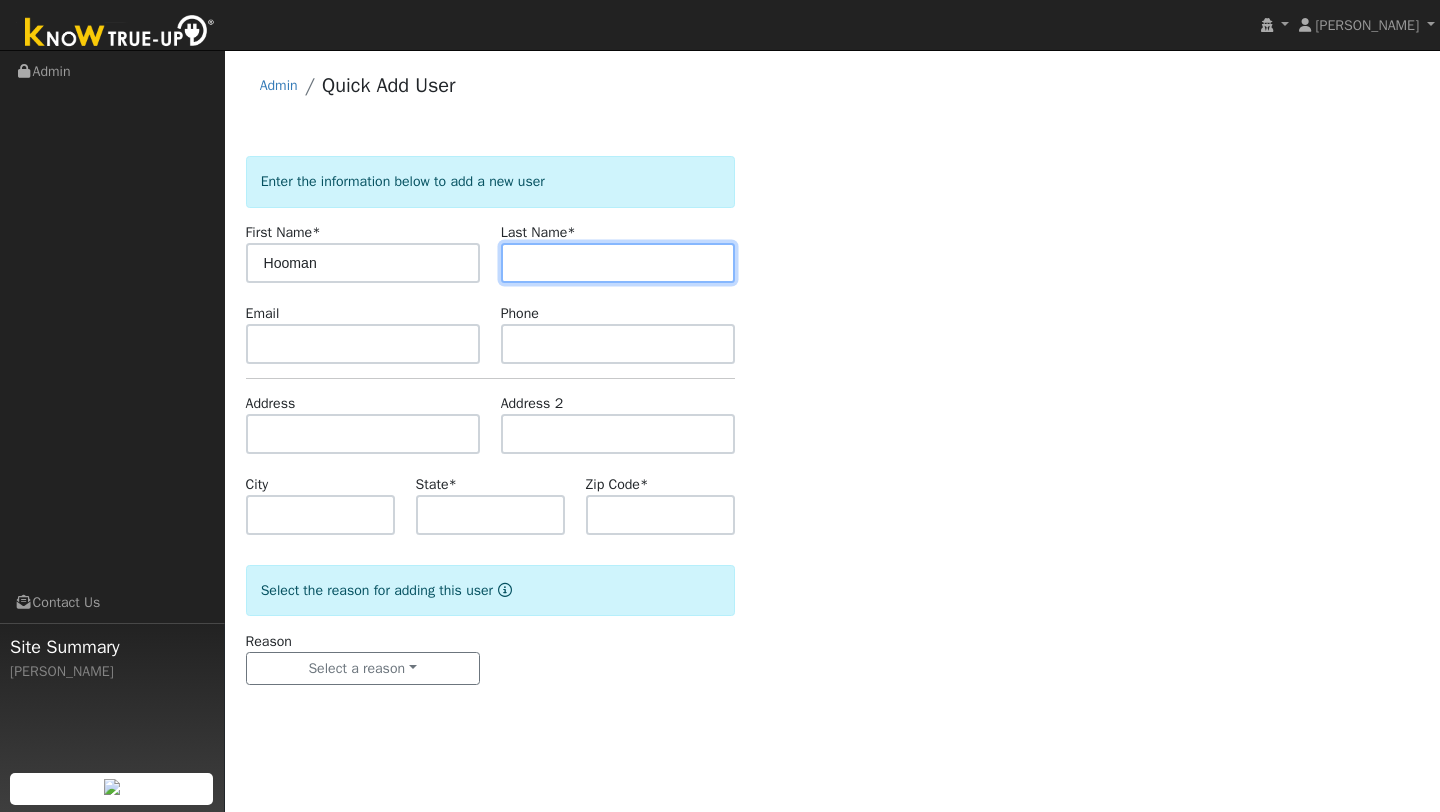click at bounding box center (618, 263) 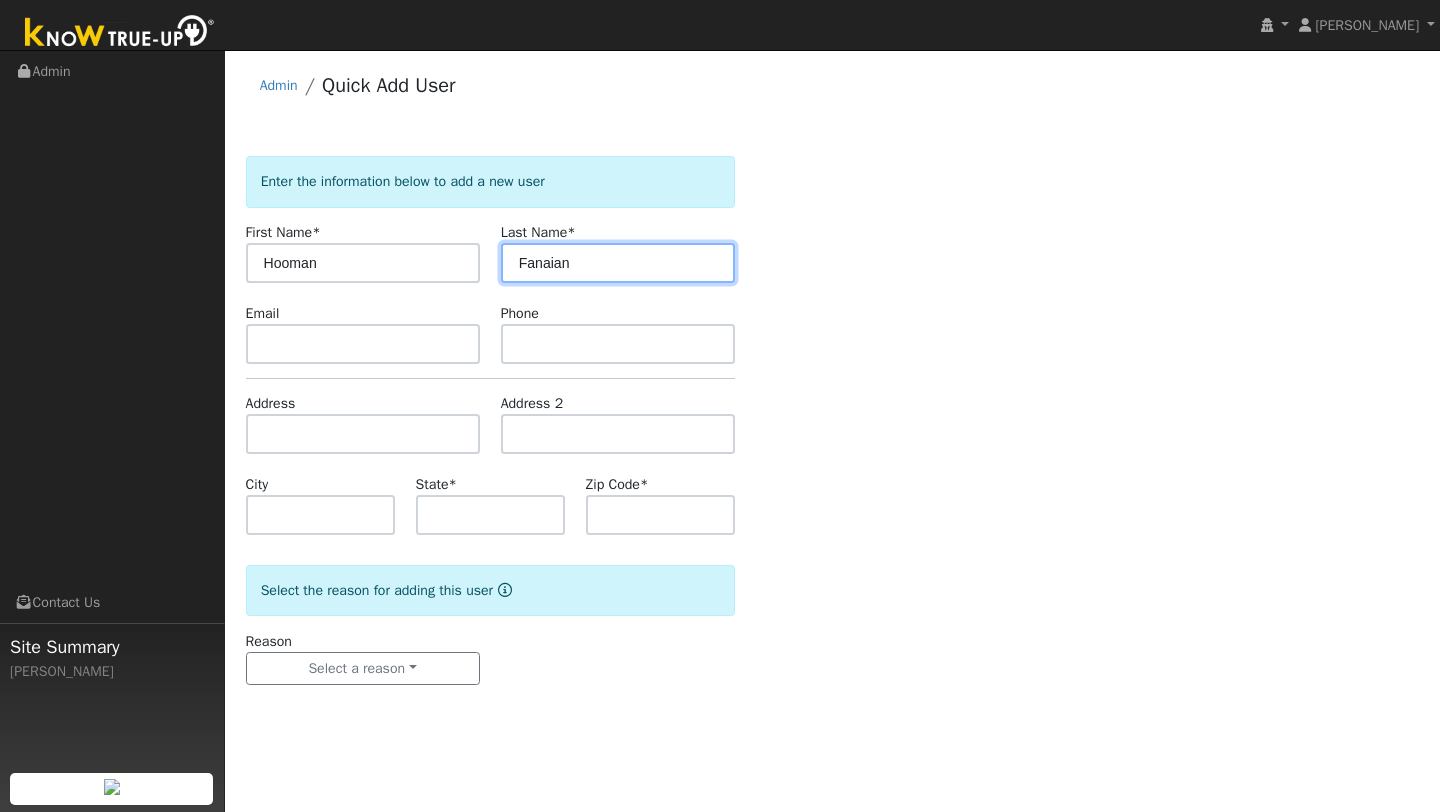 type on "Fanaian" 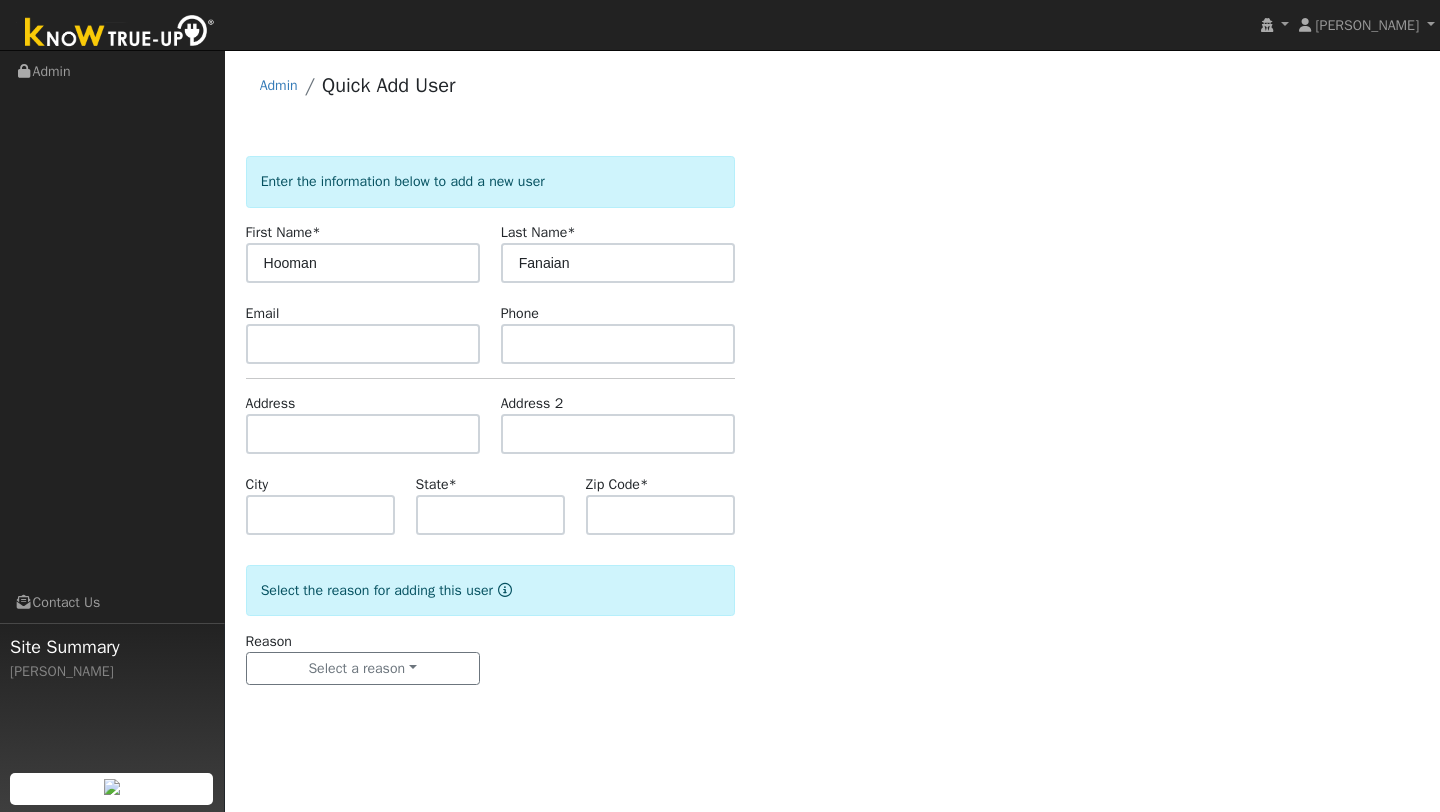 click on "Enter the information below to add a new user First Name  * Hooman Last Name  * Fanaian Email Phone Address Address 2 City State  * Zip Code  *  Select the reason for adding this user  Reason Select a reason New lead New customer adding solar New customer has solar Settings Salesperson Requested Utility Requested Inverter Enable Access Email Notifications No Emails No Emails Weekly Emails Monthly Emails" 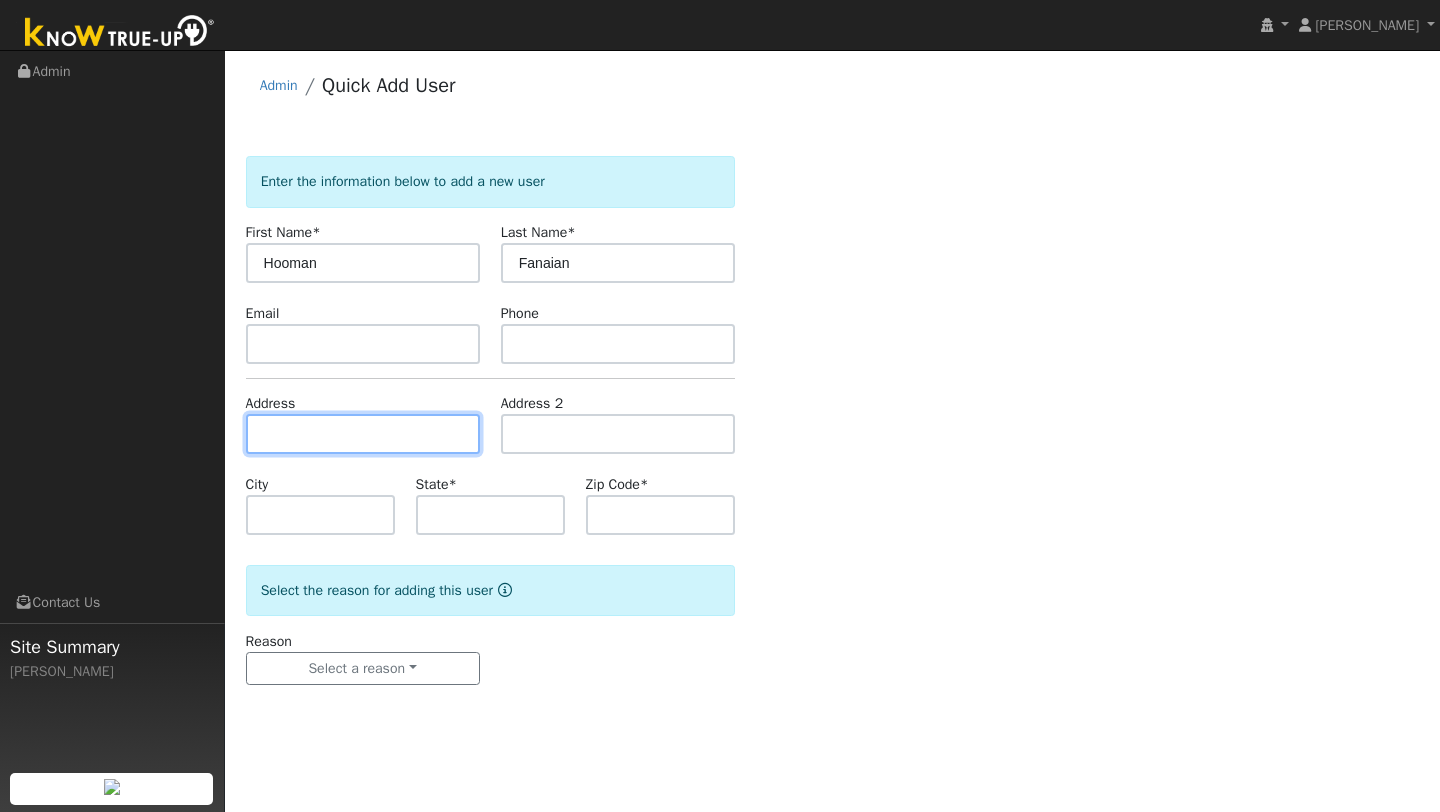 click at bounding box center (363, 434) 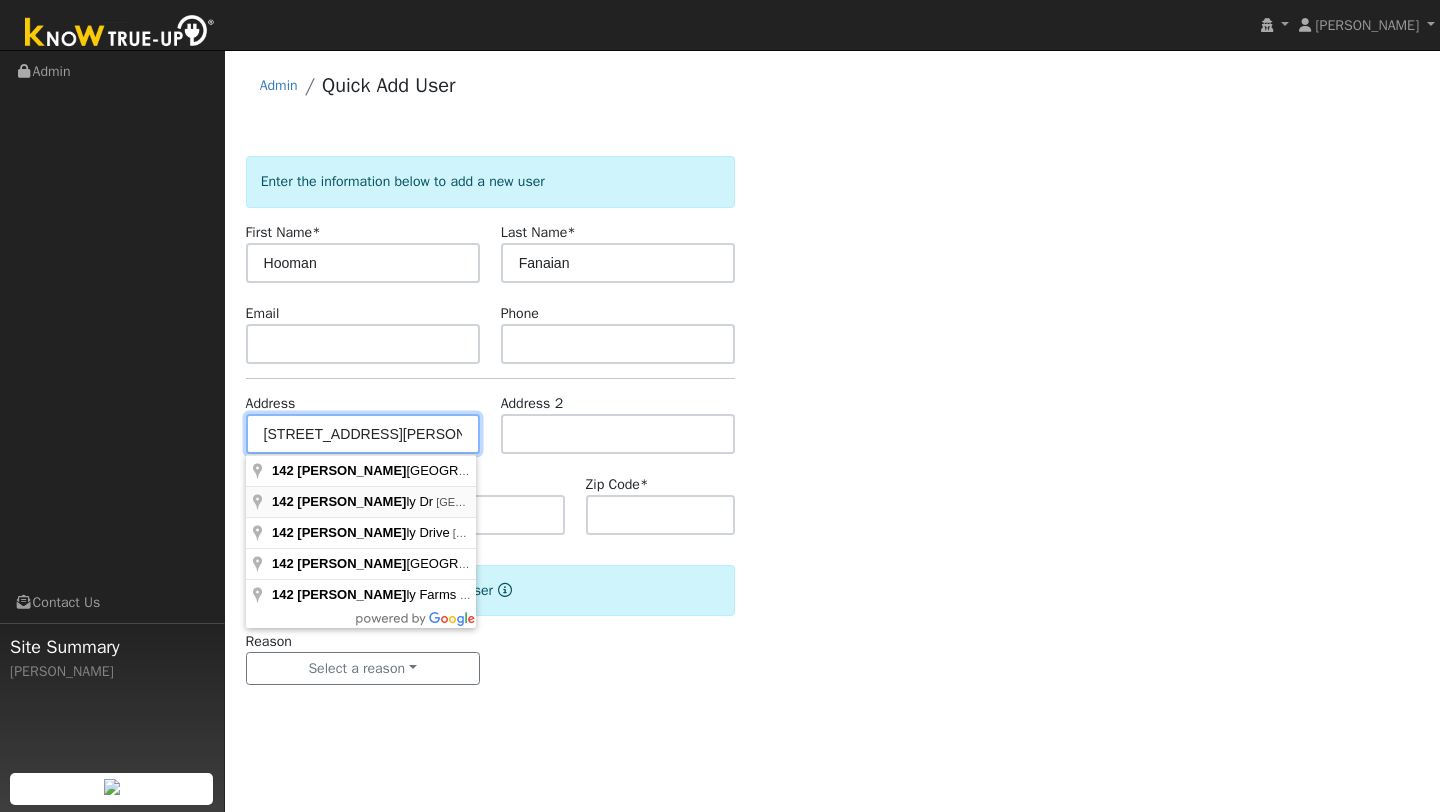 type on "142 Beverly Drive" 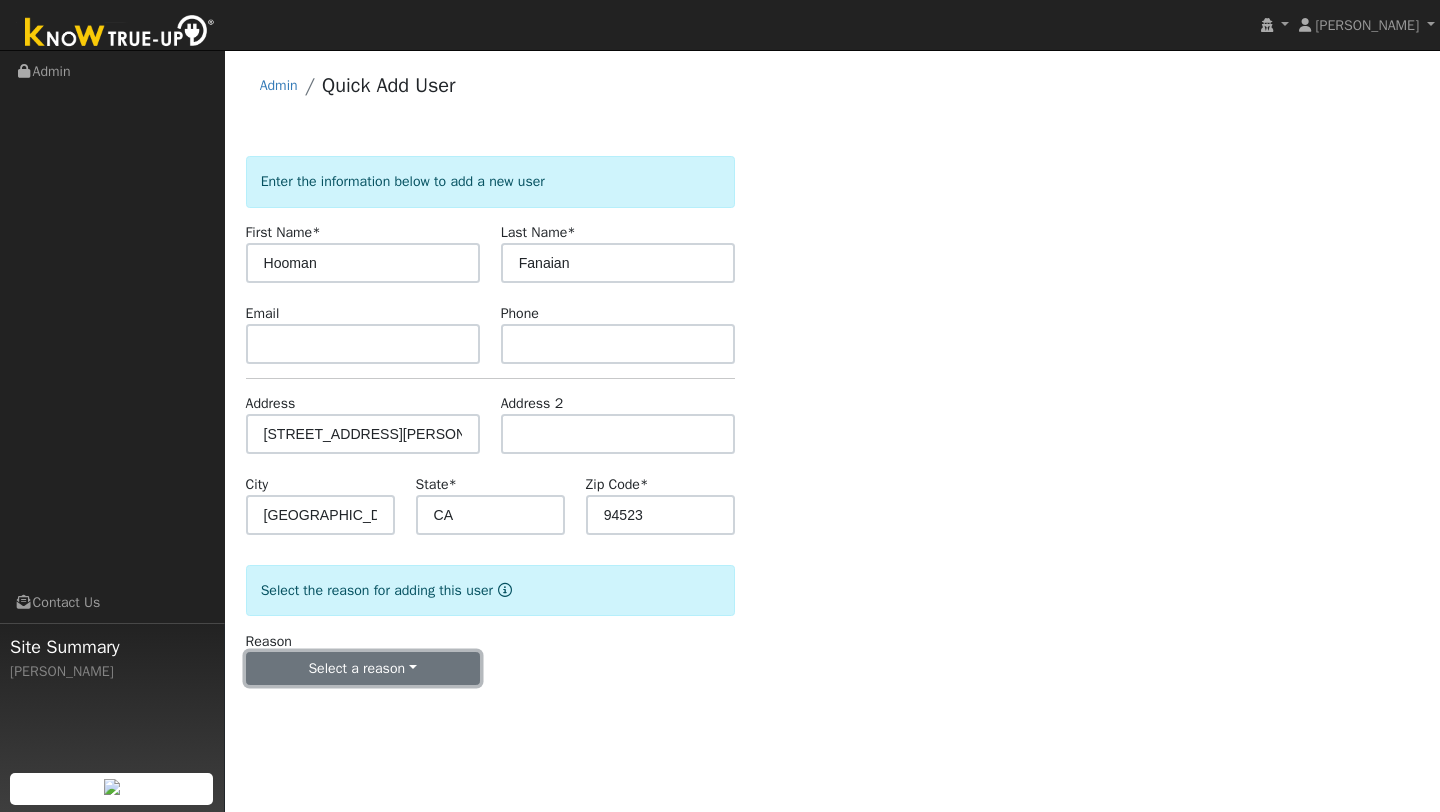 click on "Select a reason" at bounding box center (363, 669) 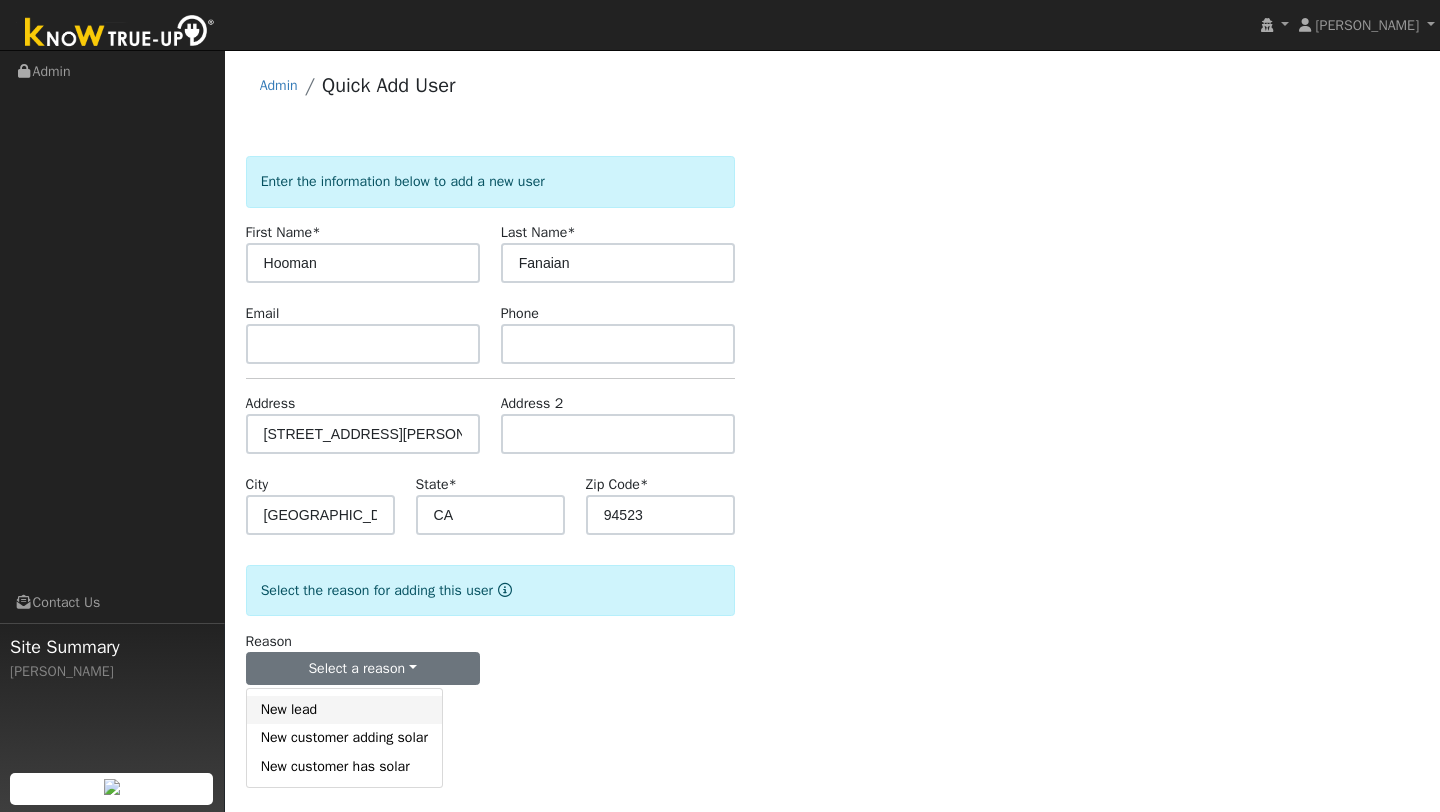 click on "New lead" at bounding box center [344, 710] 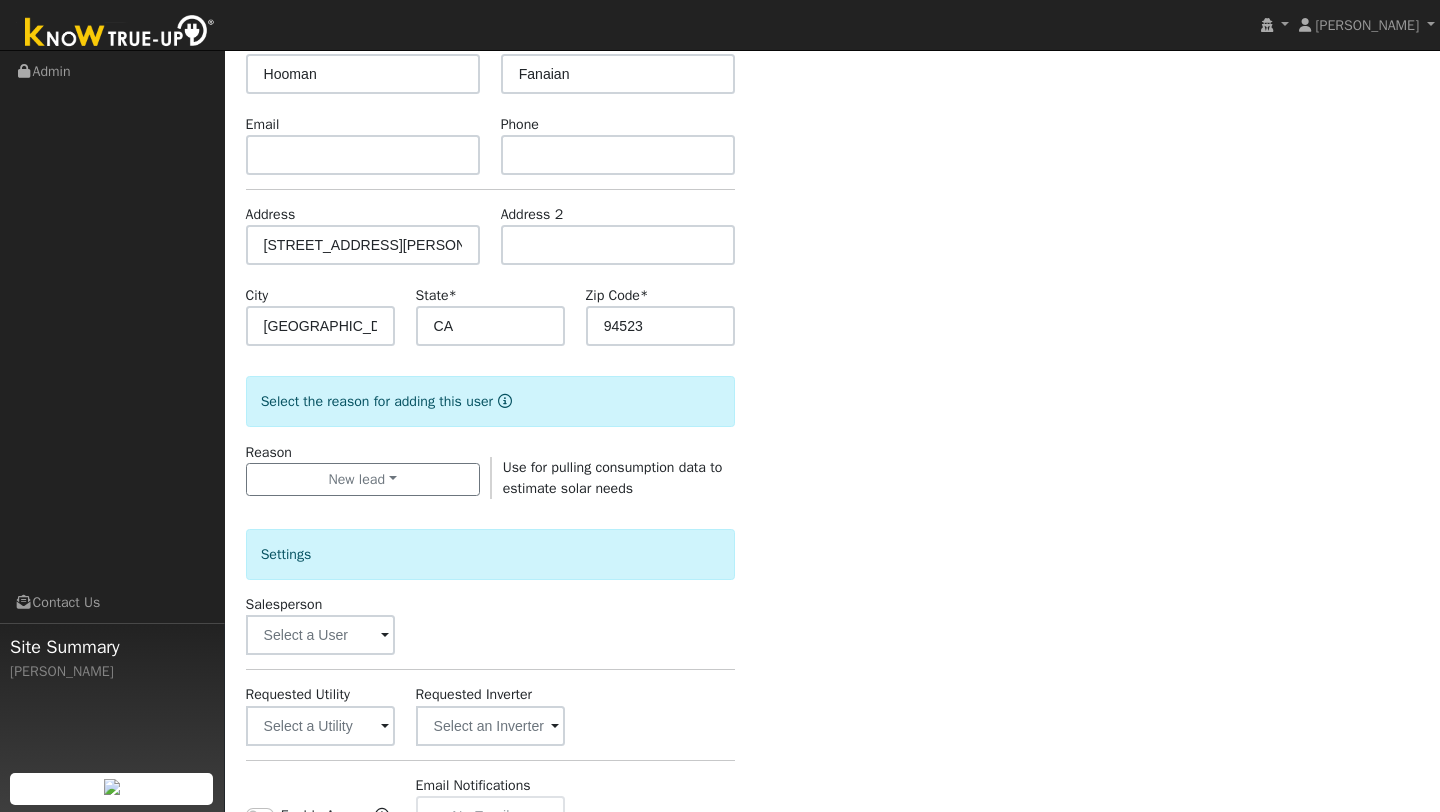 scroll, scrollTop: 483, scrollLeft: 0, axis: vertical 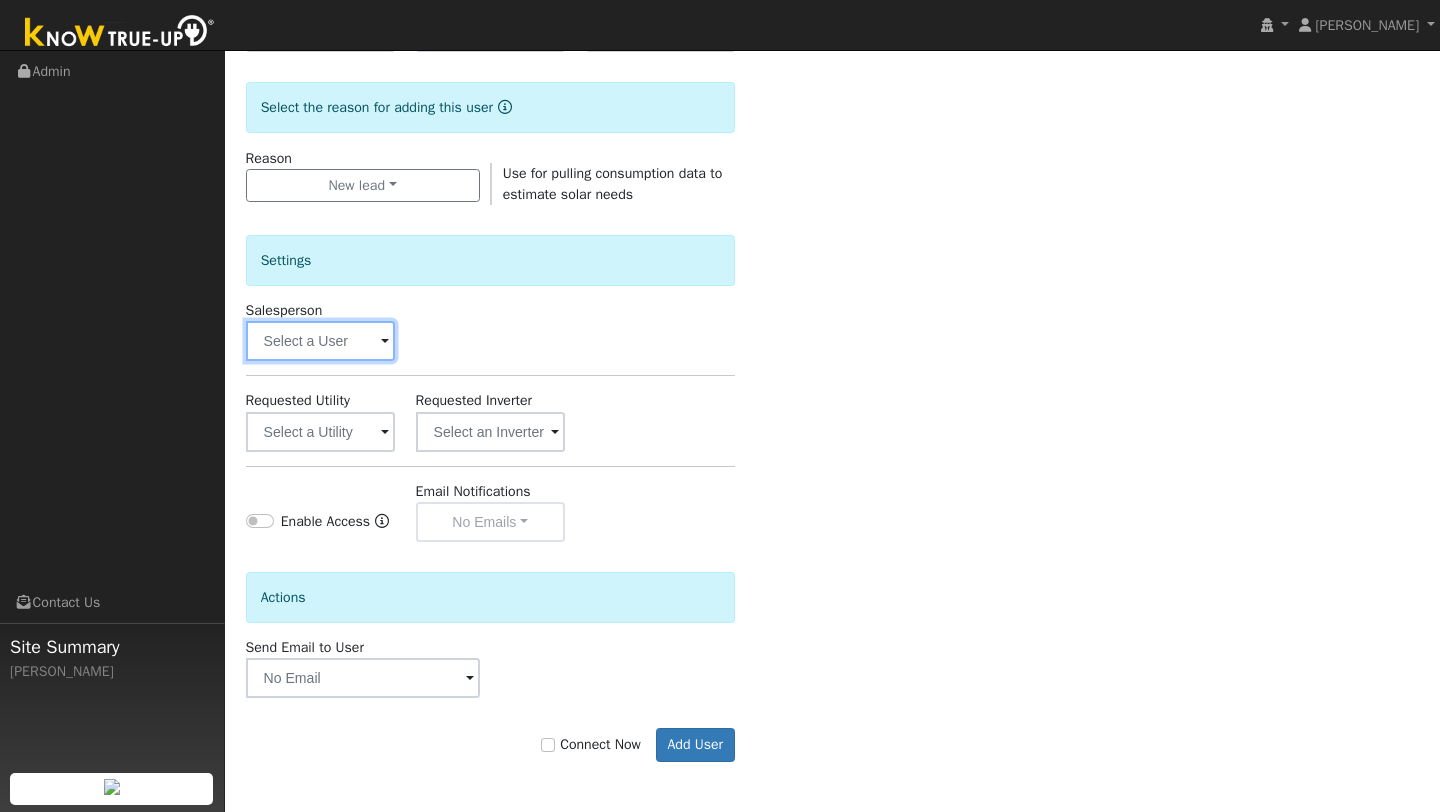click at bounding box center (320, 341) 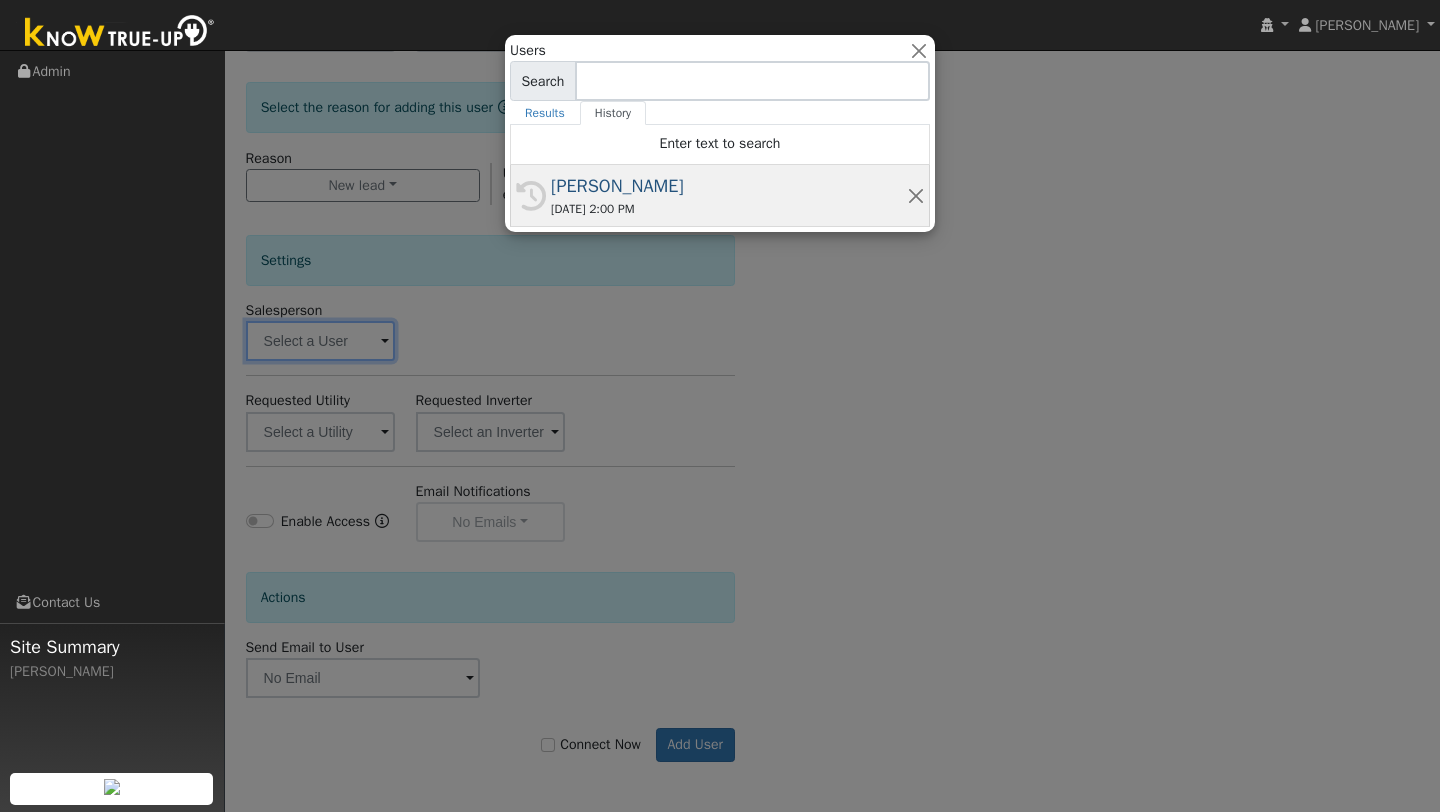 click on "[PERSON_NAME]" at bounding box center [729, 186] 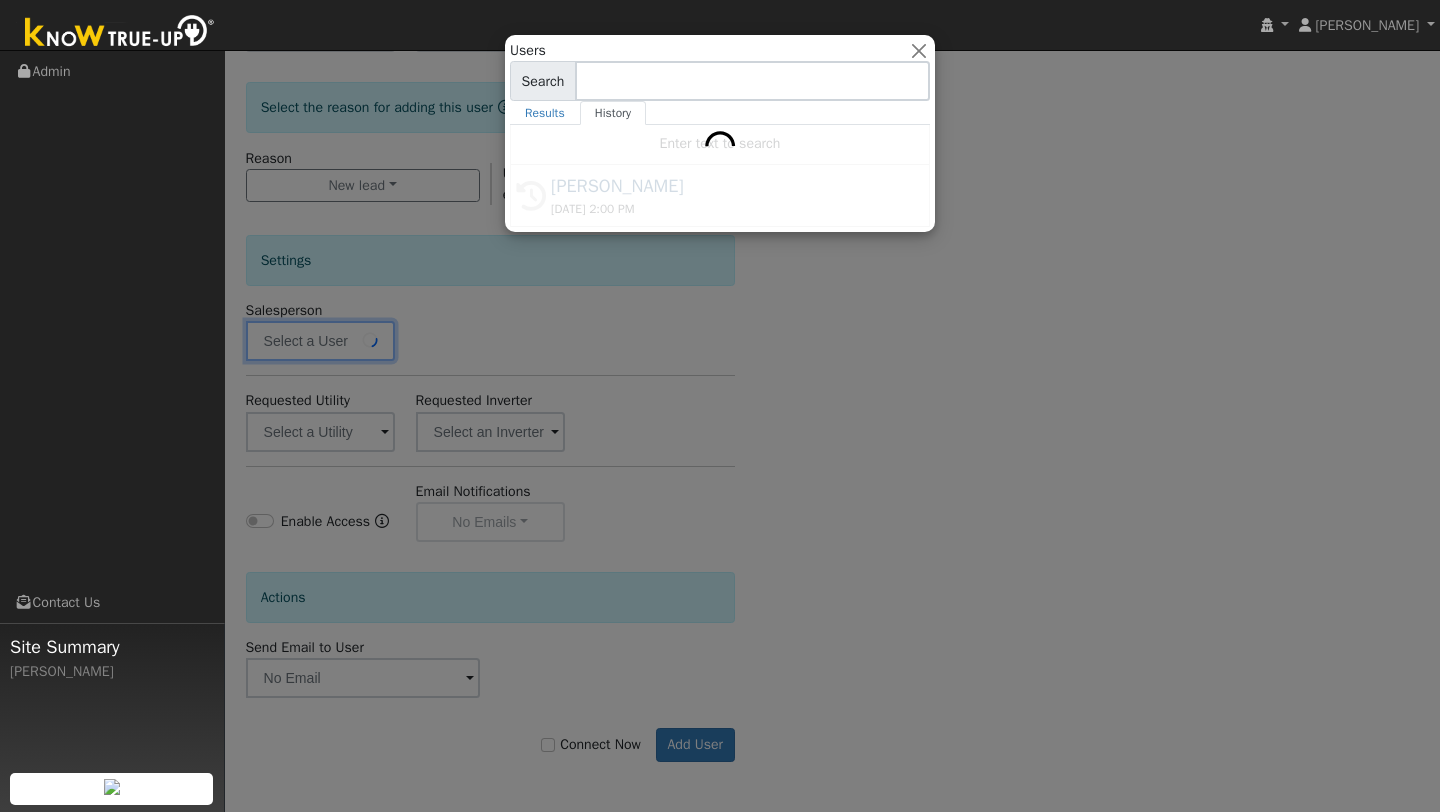 type on "[PERSON_NAME]" 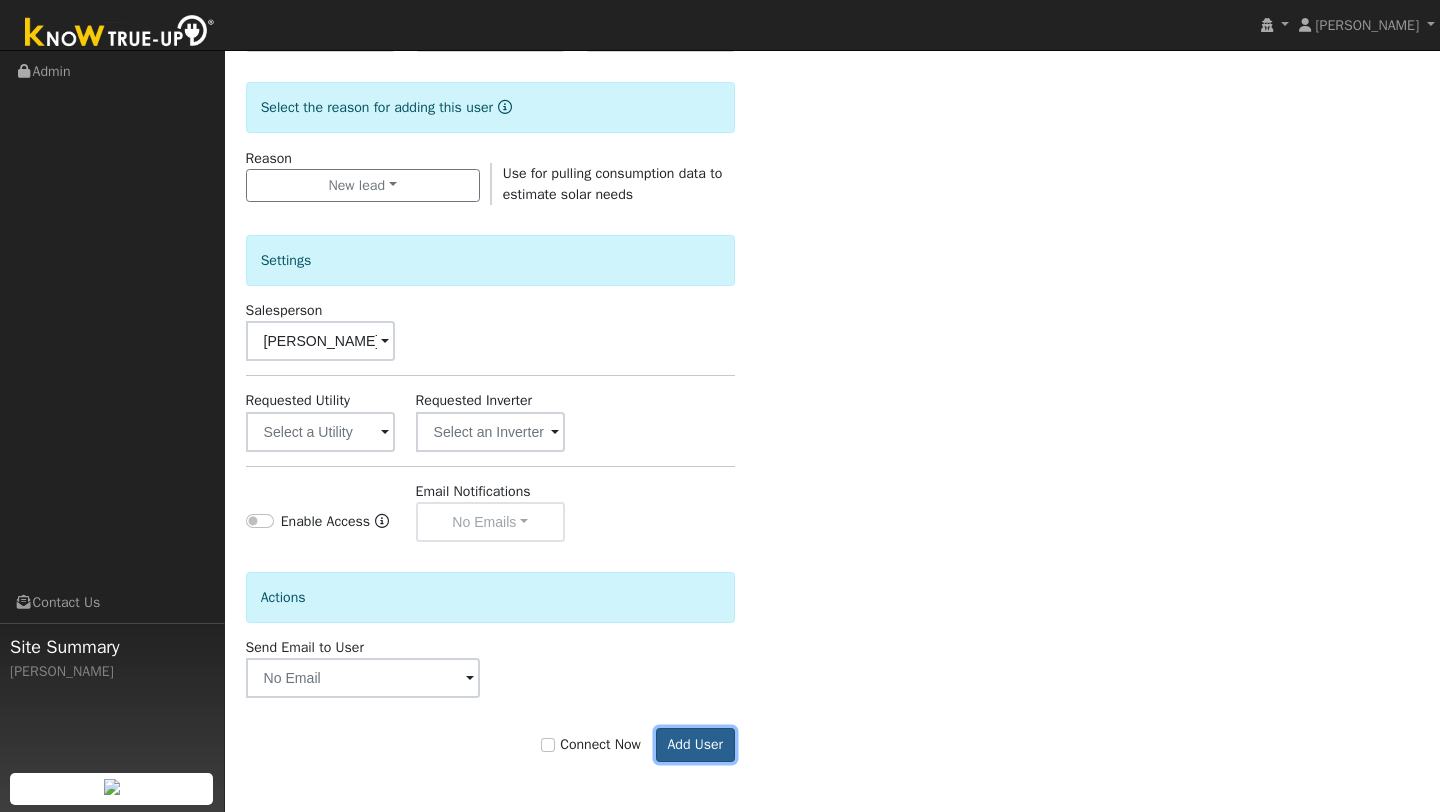 click on "Add User" at bounding box center (695, 745) 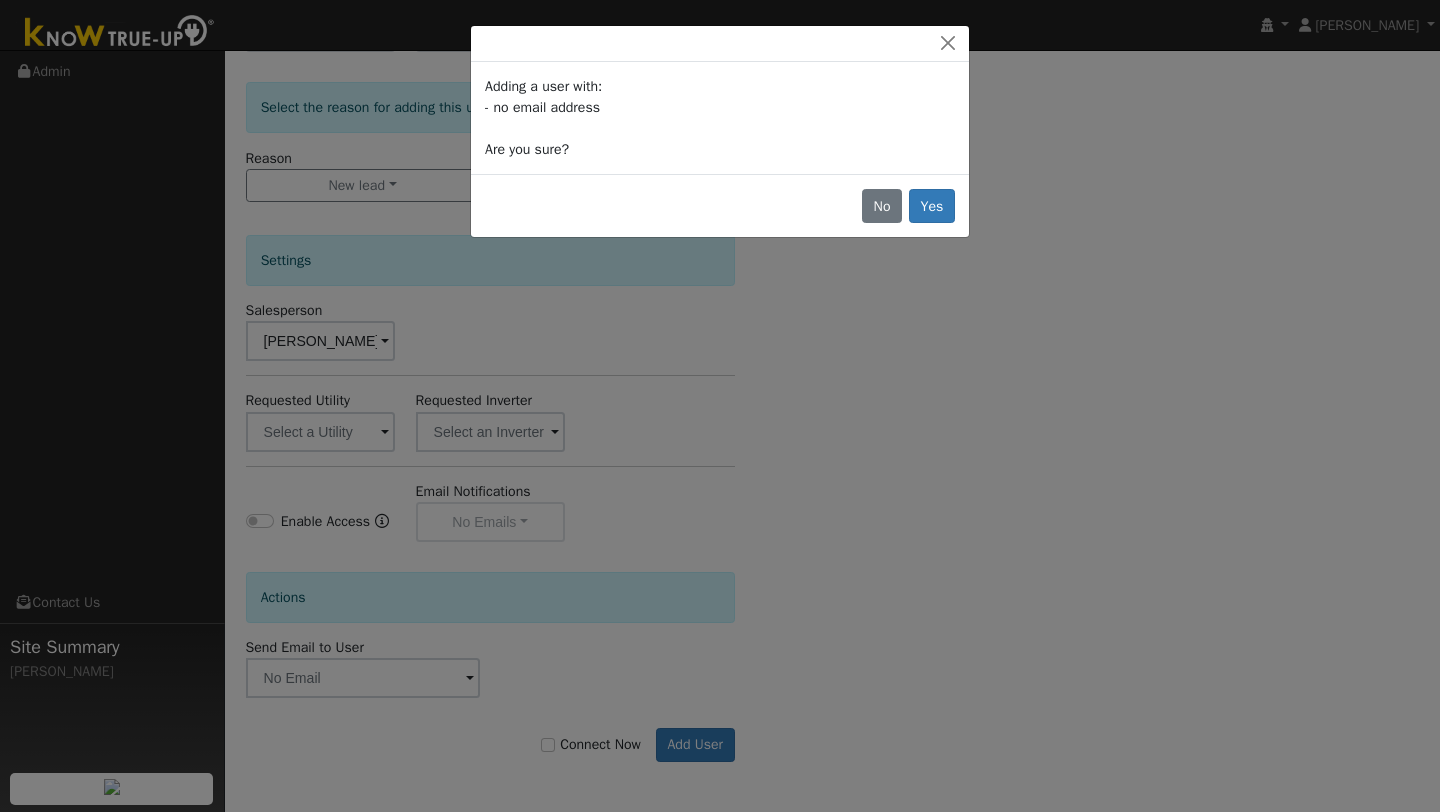 click on "No Yes" at bounding box center [720, 205] 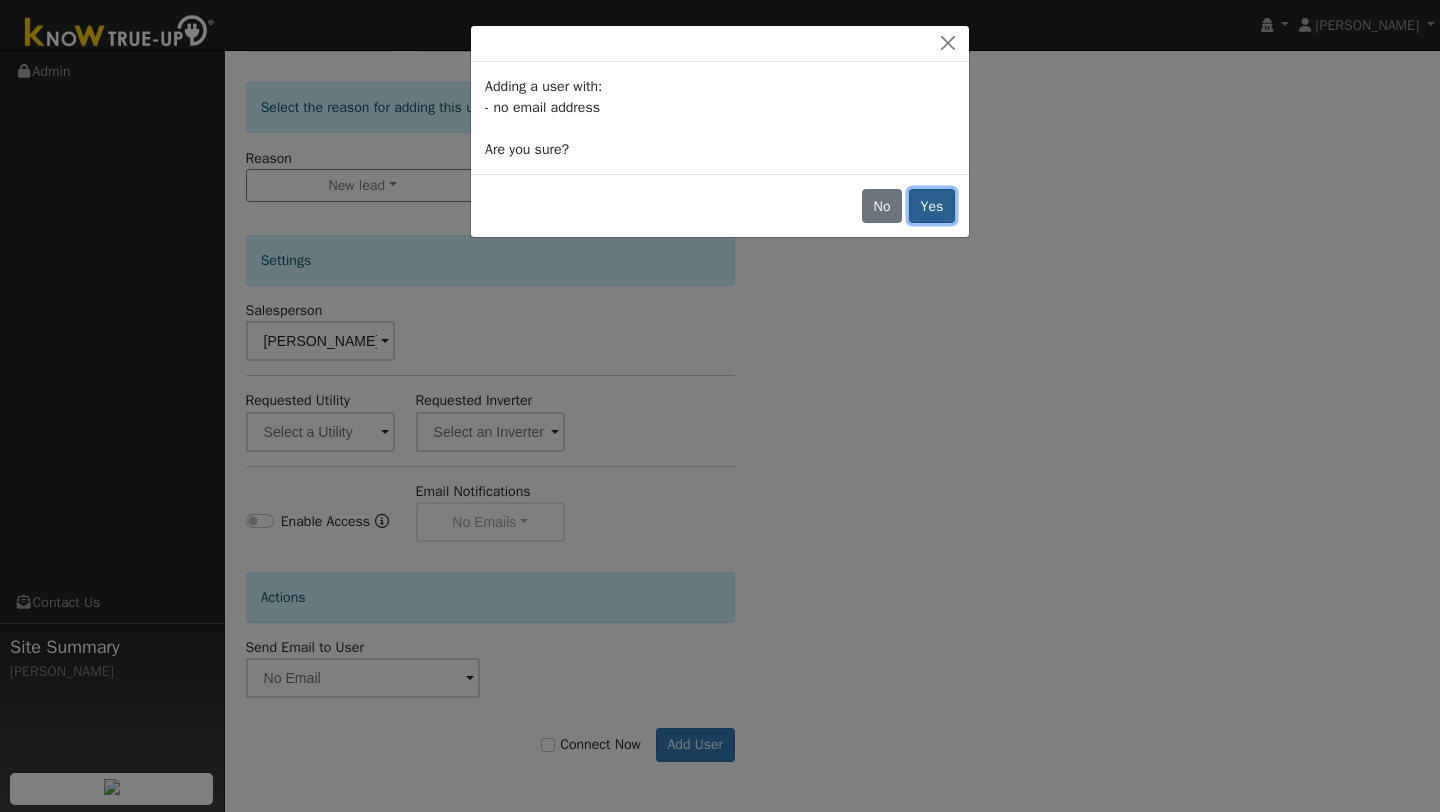 click on "Yes" at bounding box center [932, 206] 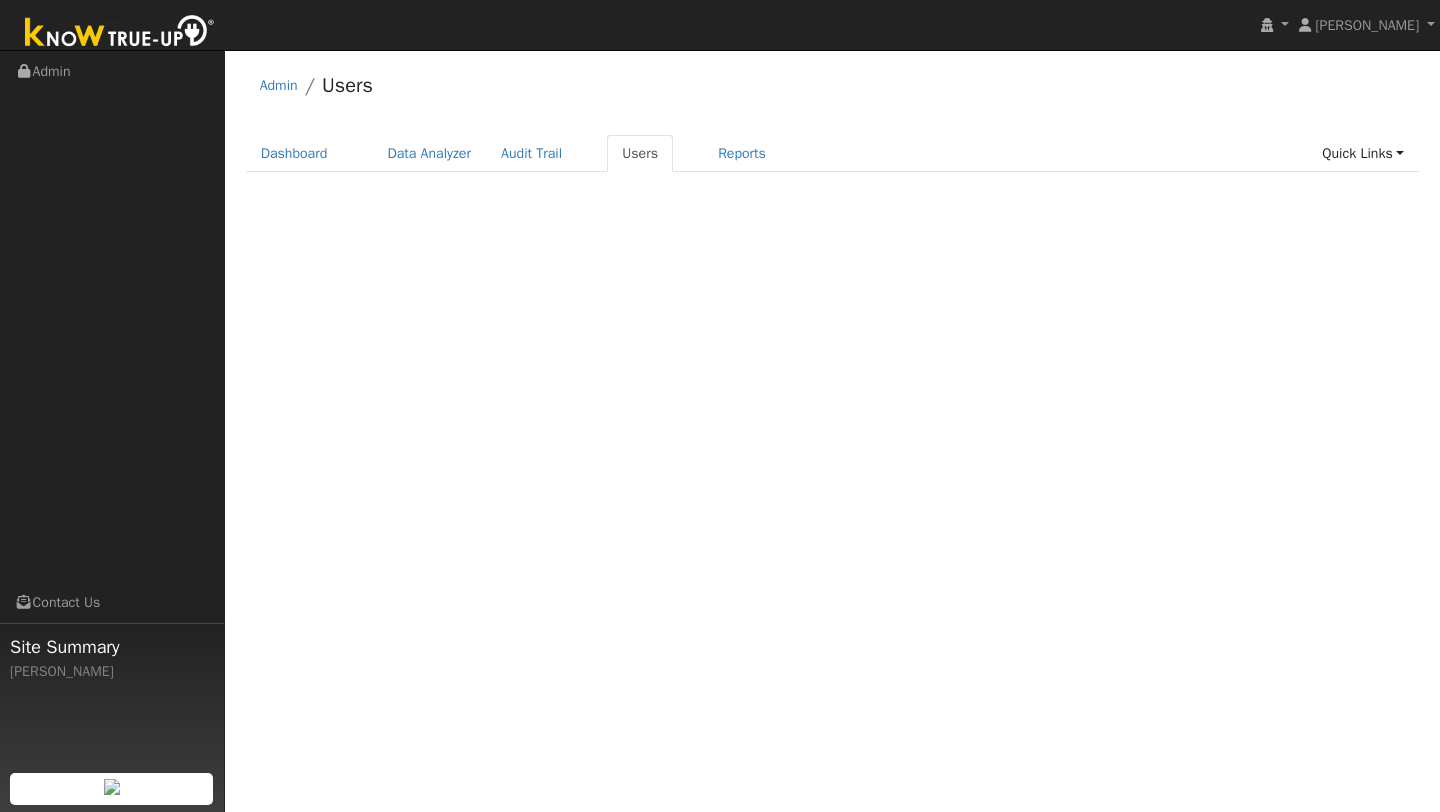 scroll, scrollTop: 0, scrollLeft: 0, axis: both 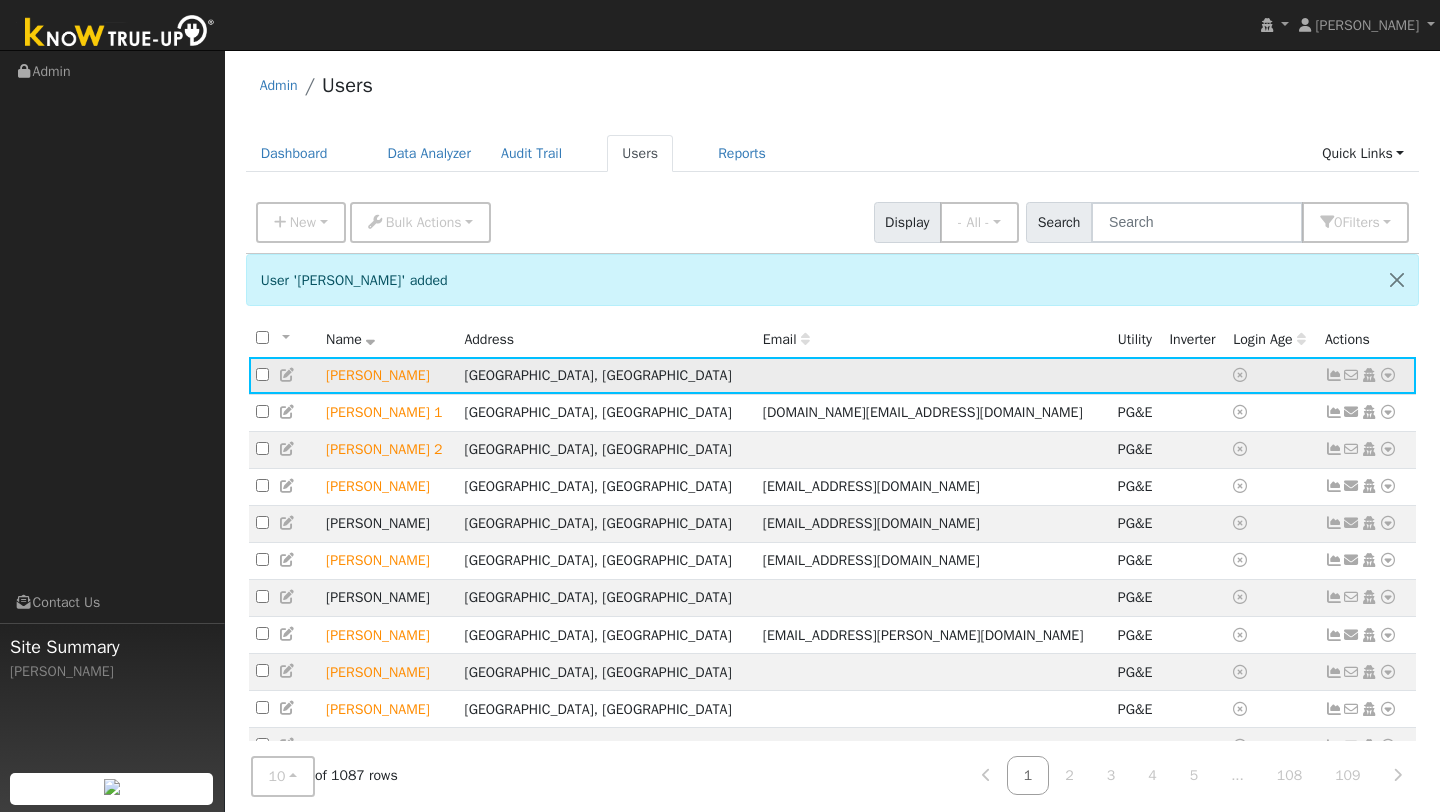 click at bounding box center (1388, 375) 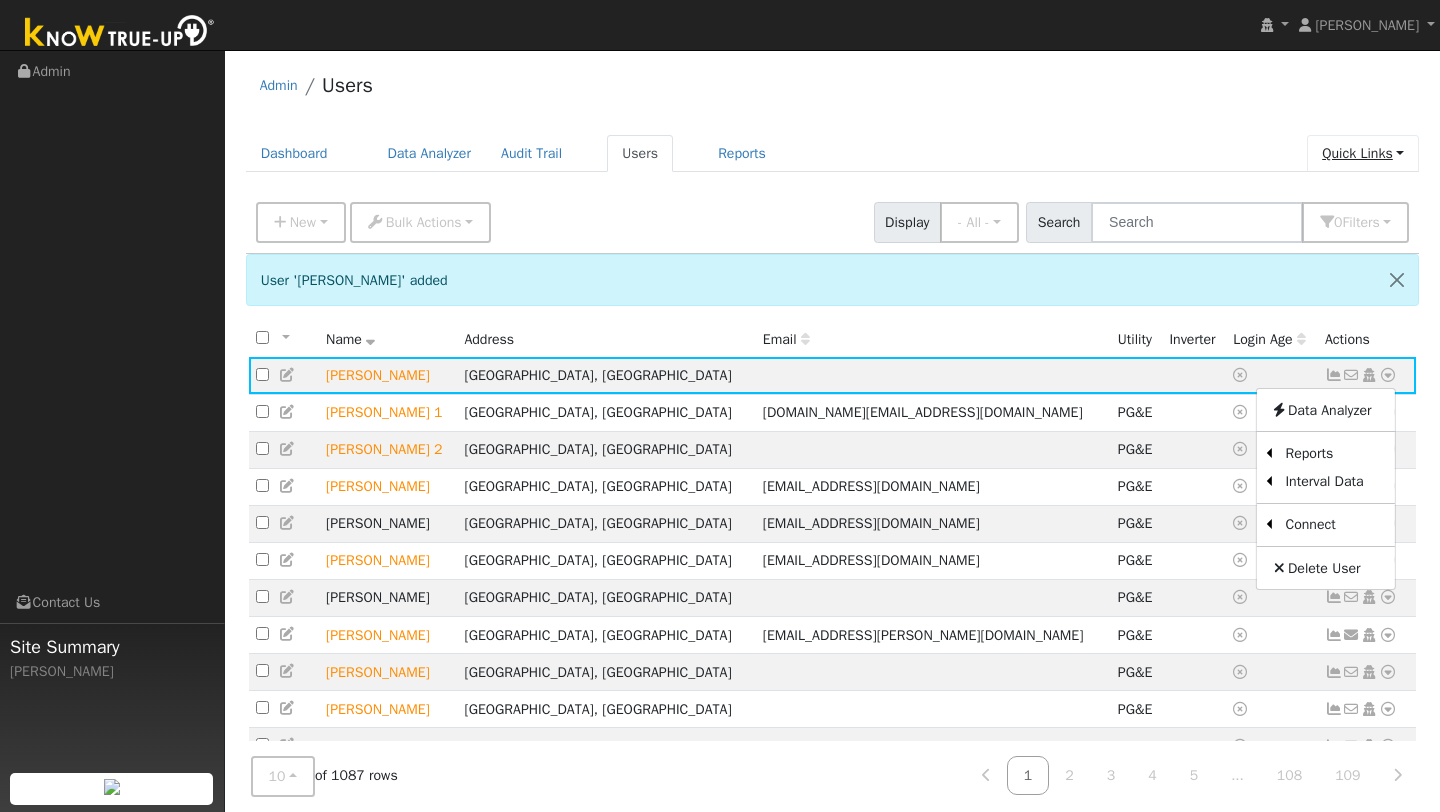 click on "Quick Links" at bounding box center [1363, 153] 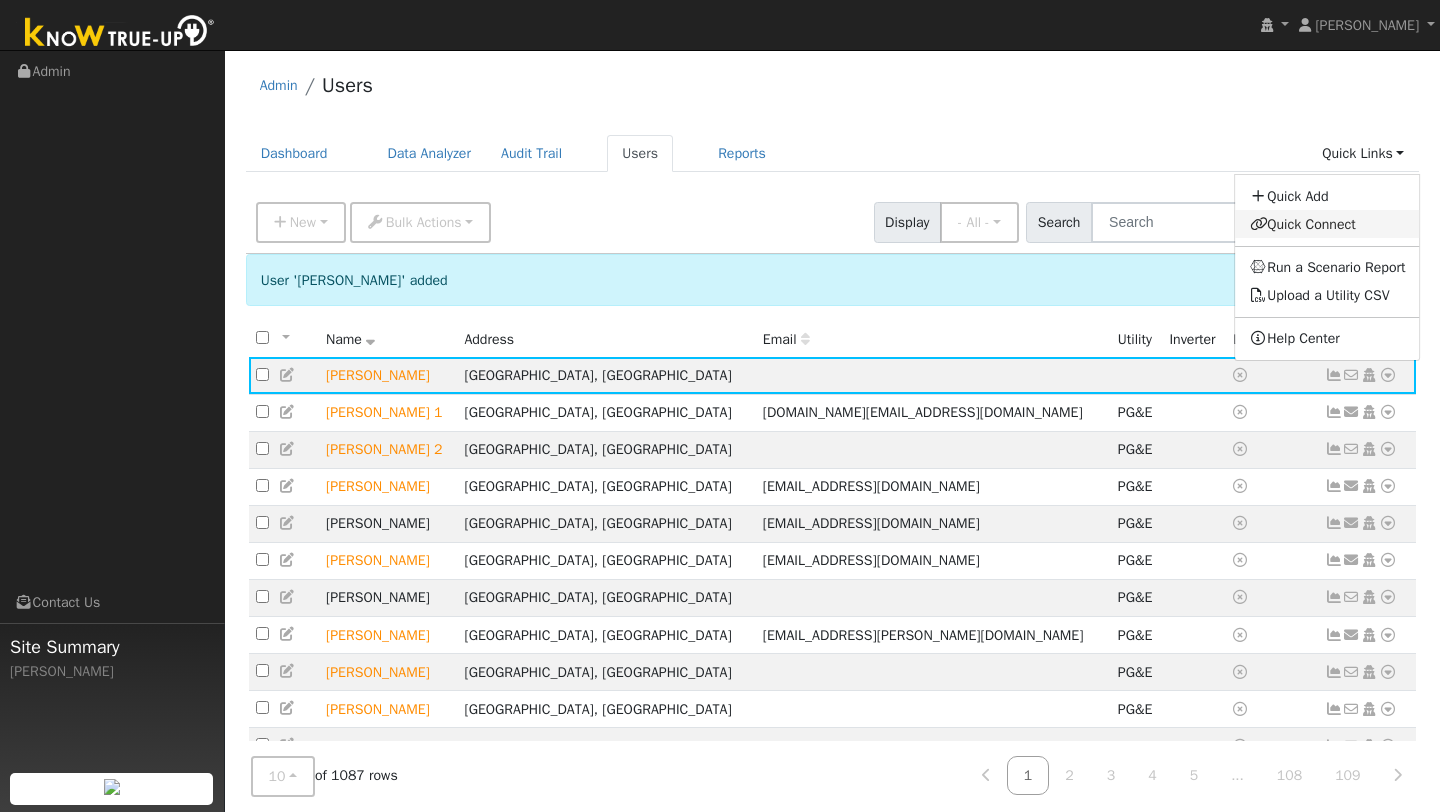 click on "Quick Connect" at bounding box center (1328, 224) 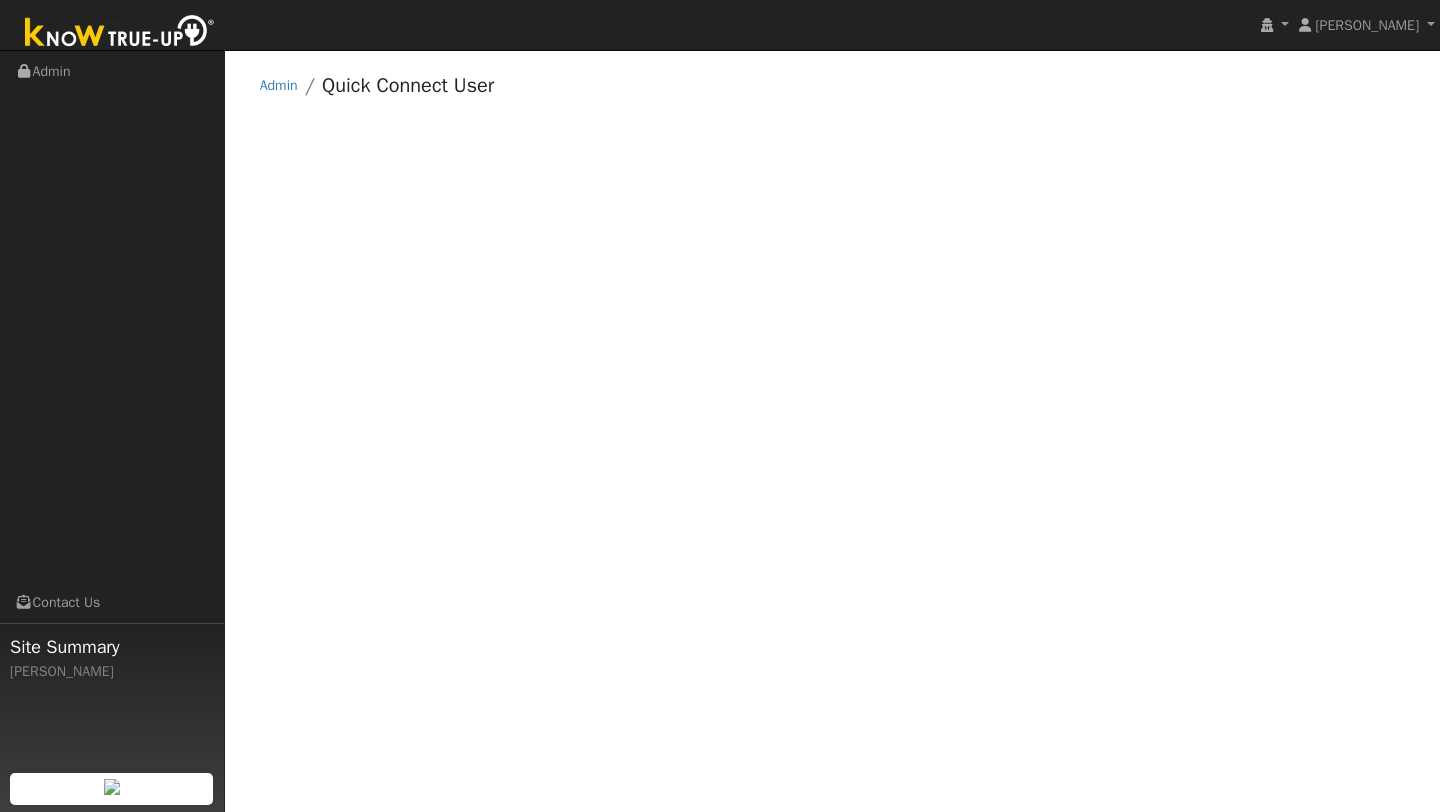 scroll, scrollTop: 0, scrollLeft: 0, axis: both 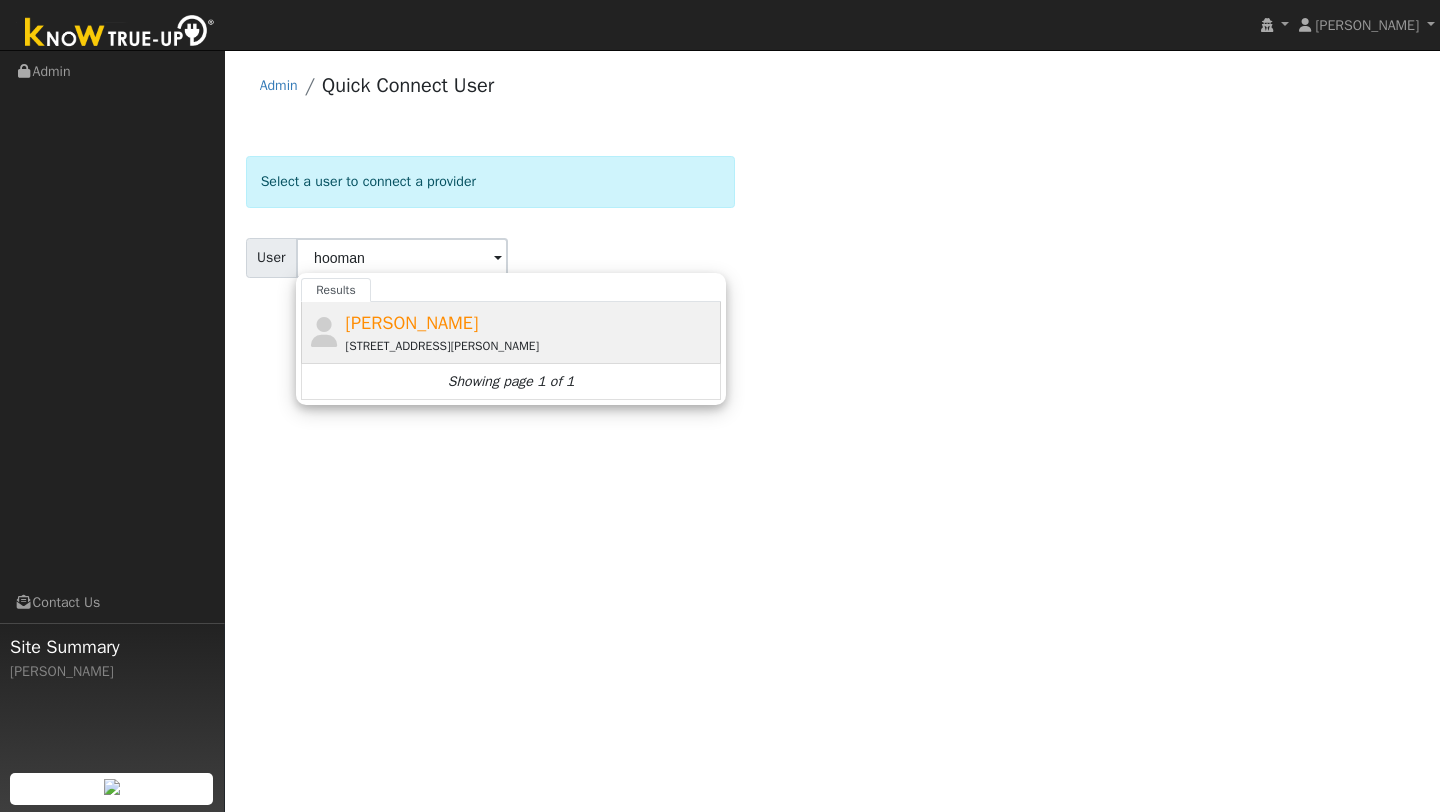 click on "[PERSON_NAME]" at bounding box center (412, 323) 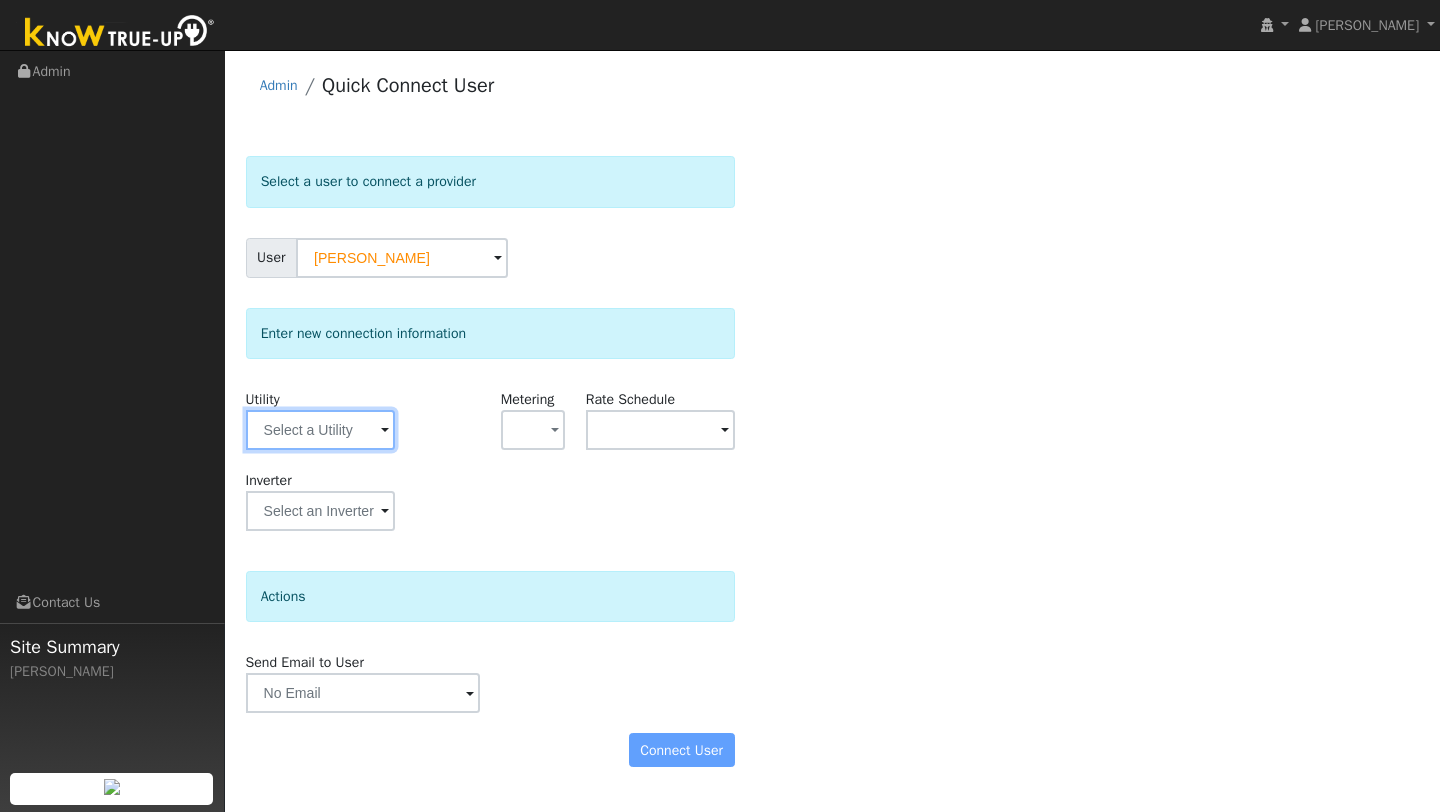 click at bounding box center [320, 430] 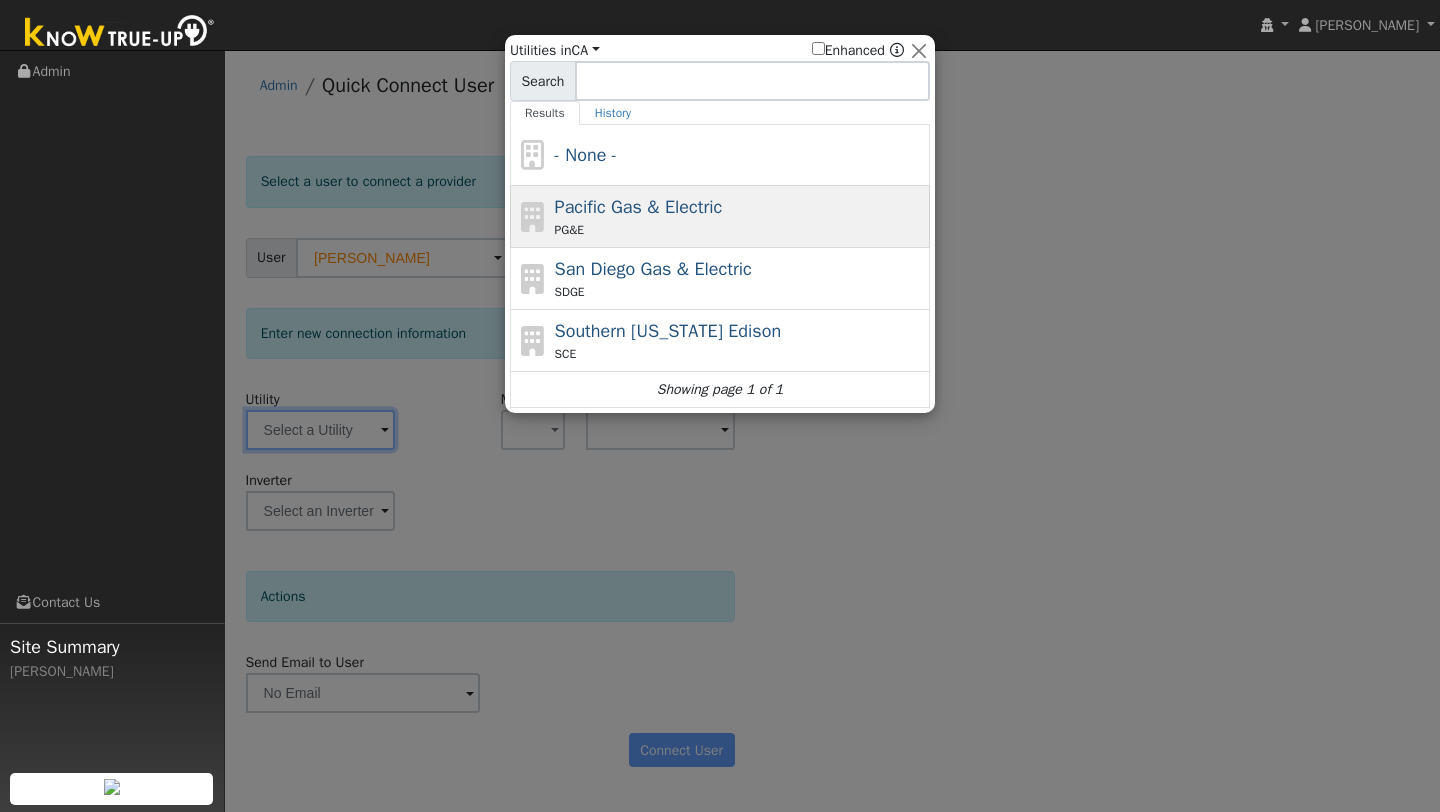 click on "Pacific Gas & Electric PG&E" 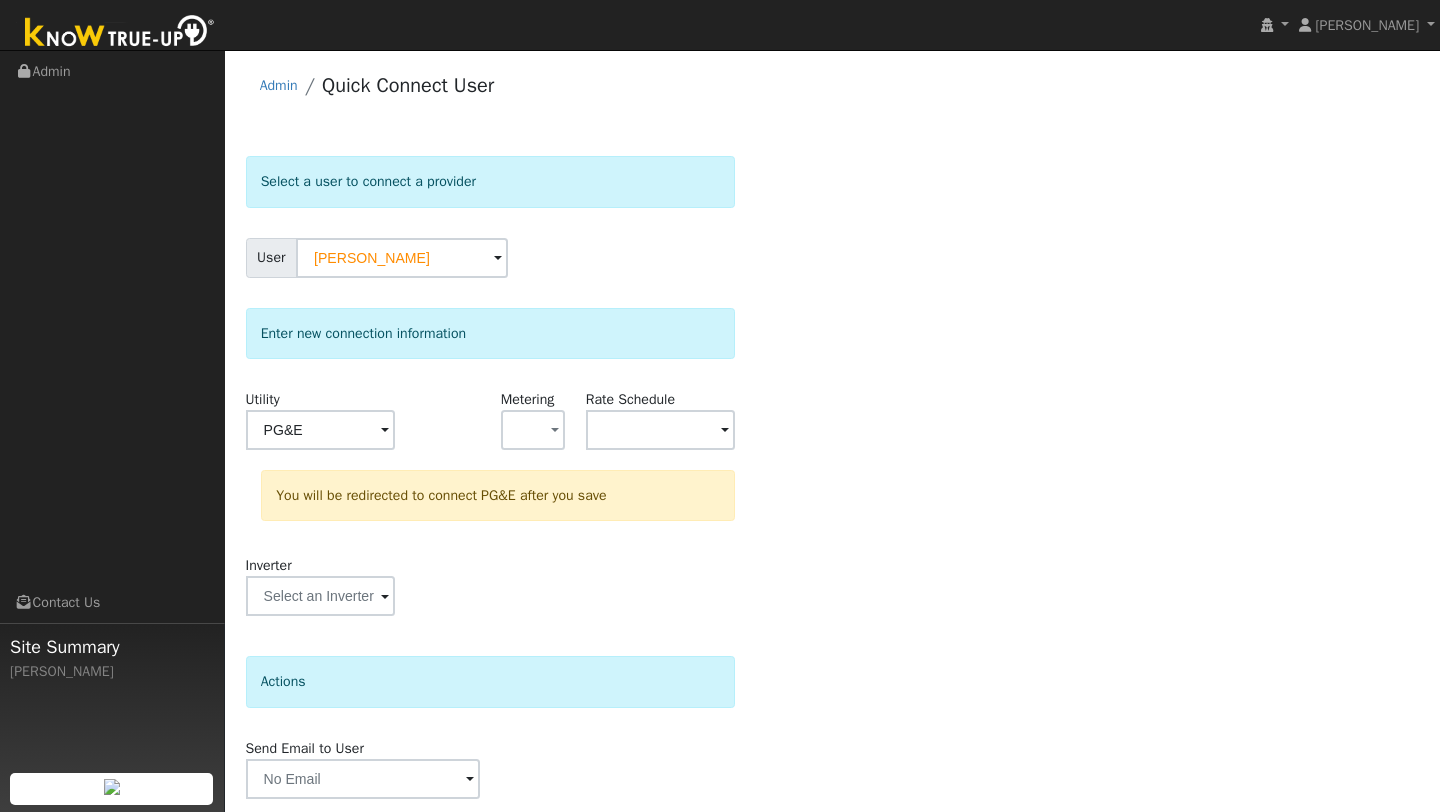 scroll, scrollTop: 70, scrollLeft: 0, axis: vertical 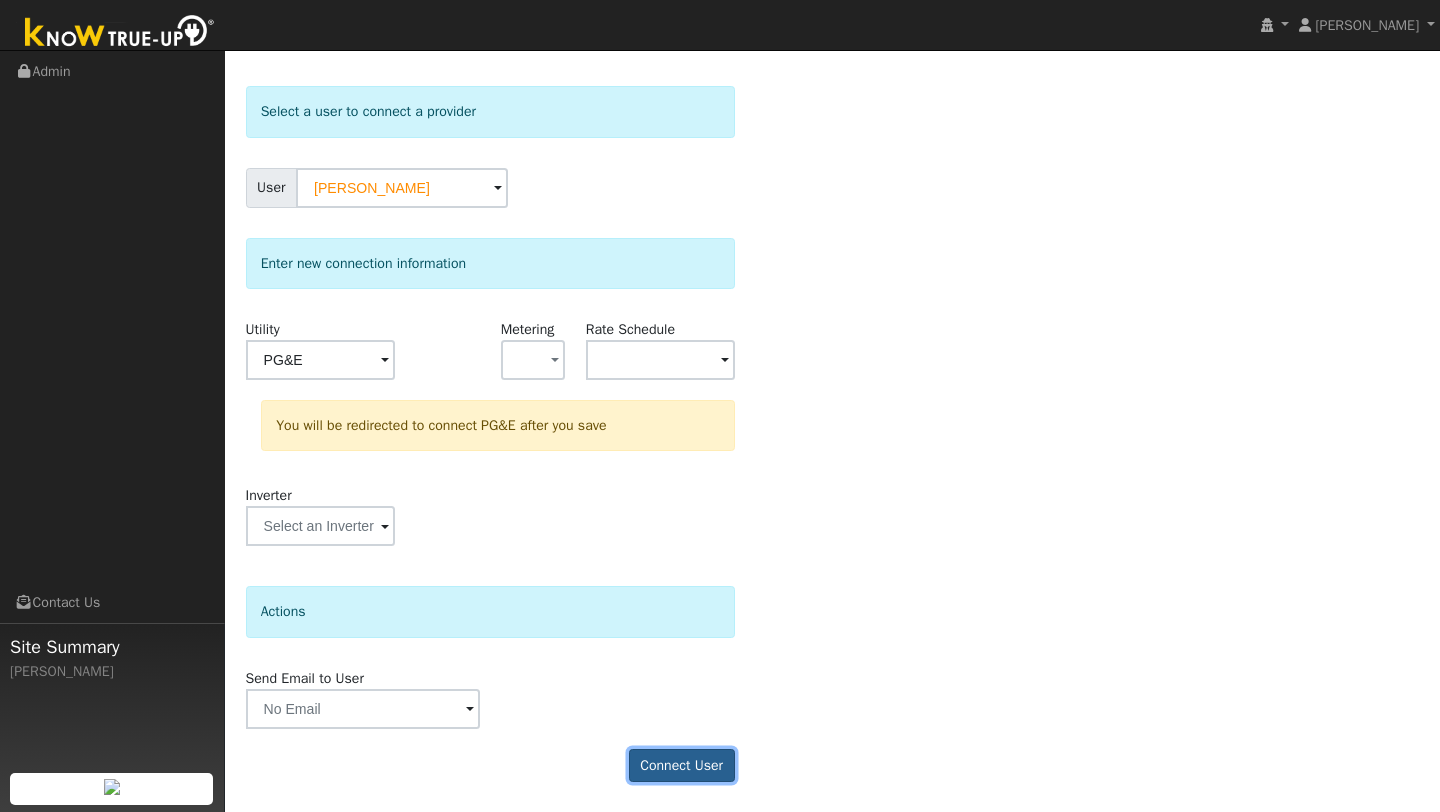 click on "Connect User" at bounding box center (682, 766) 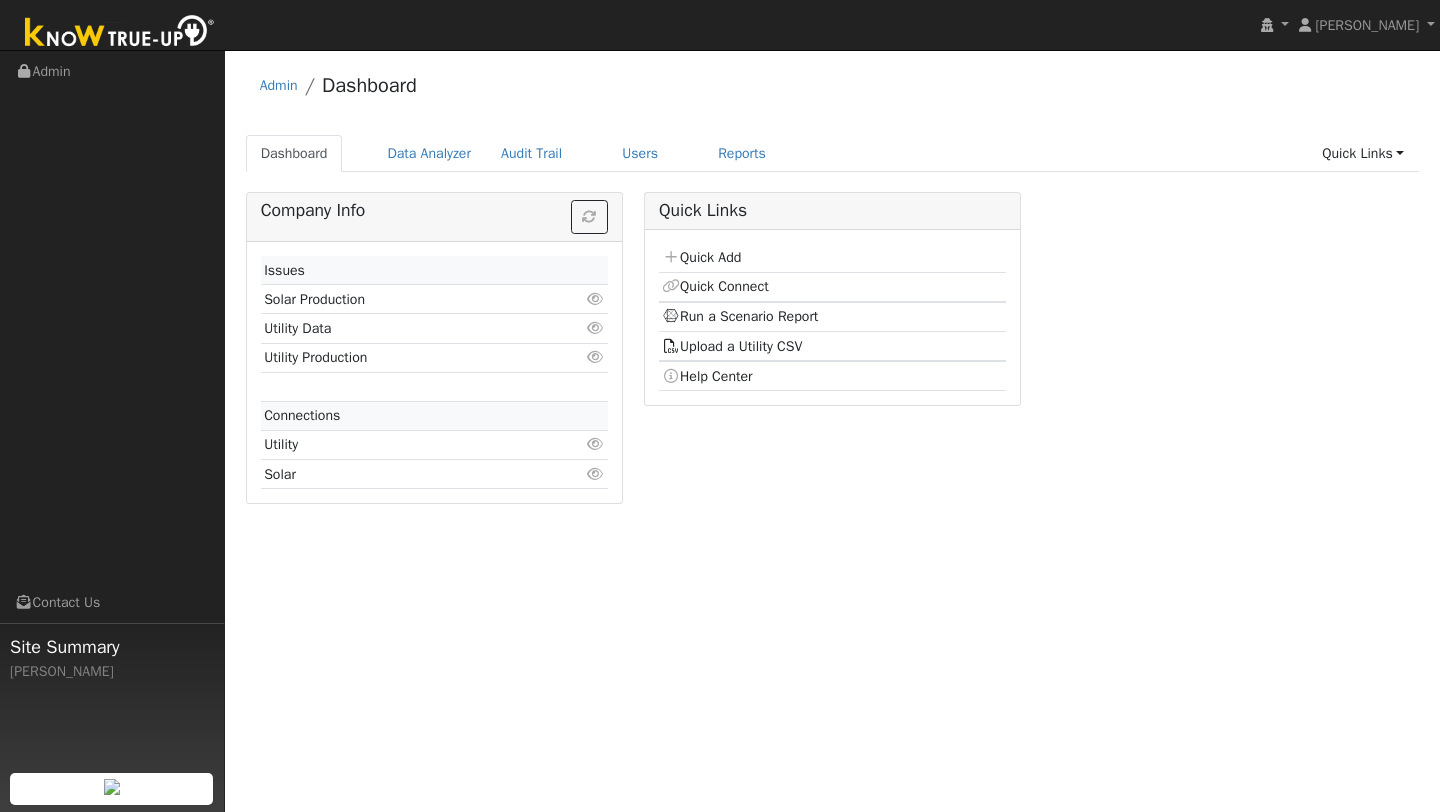 scroll, scrollTop: 0, scrollLeft: 0, axis: both 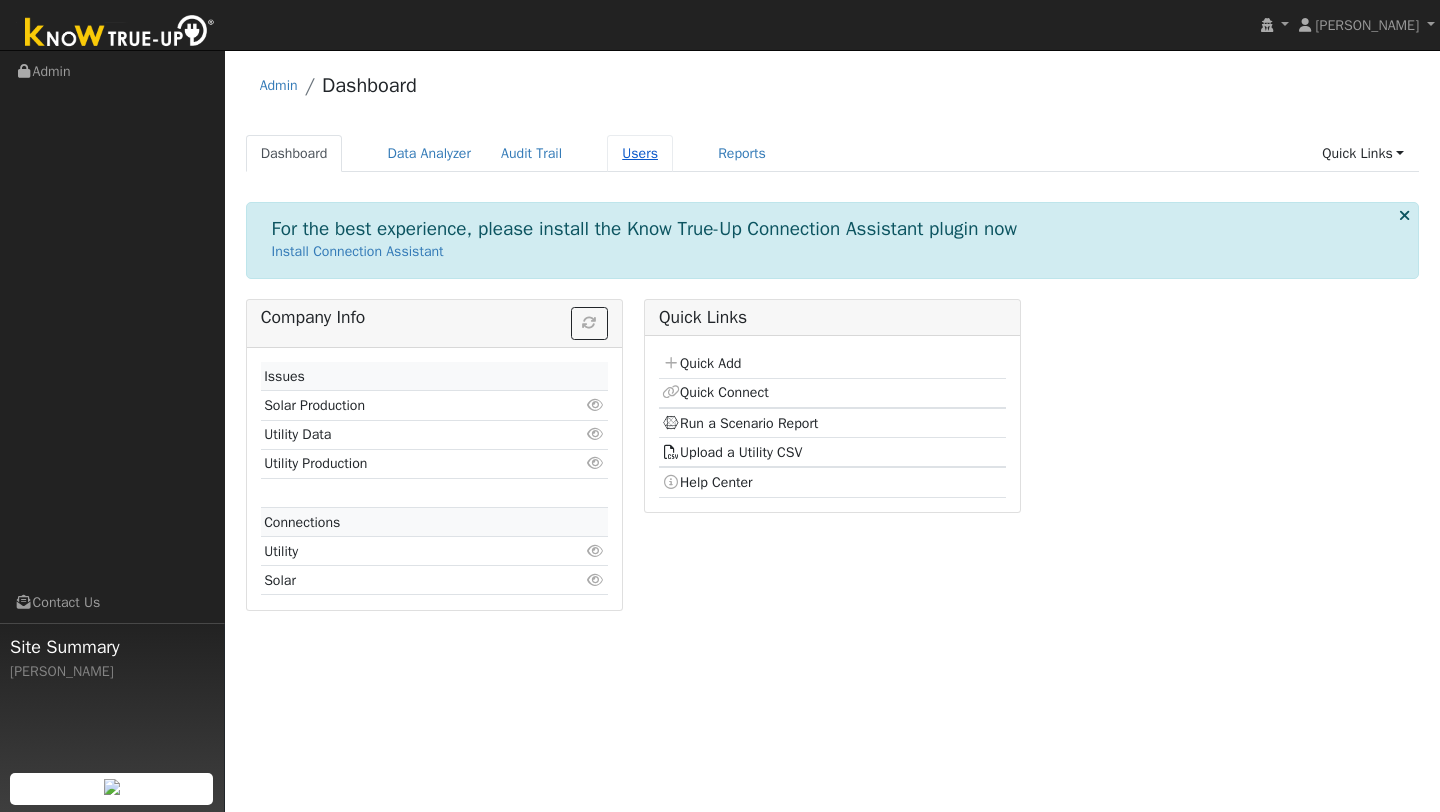 click on "Users" at bounding box center (640, 153) 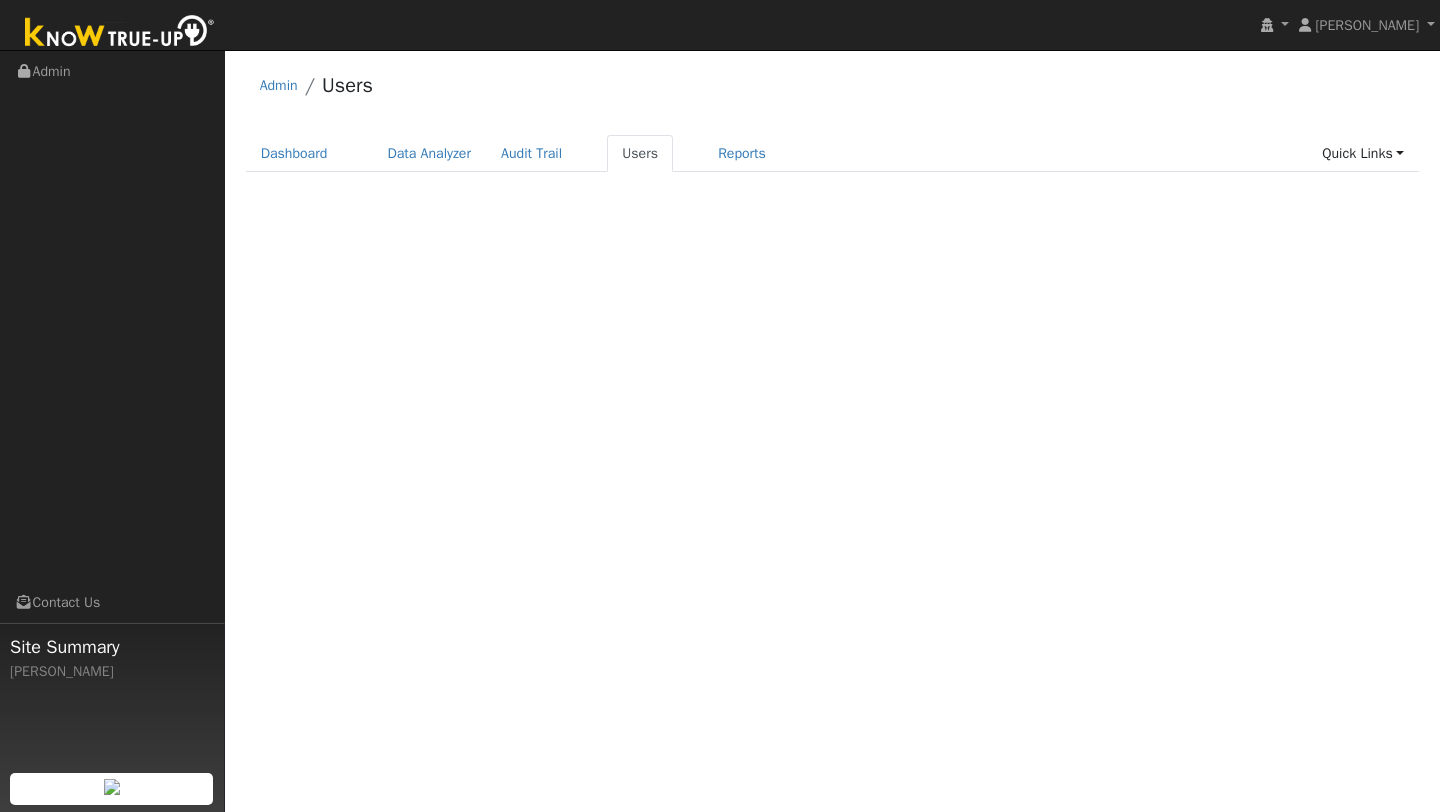 scroll, scrollTop: 0, scrollLeft: 0, axis: both 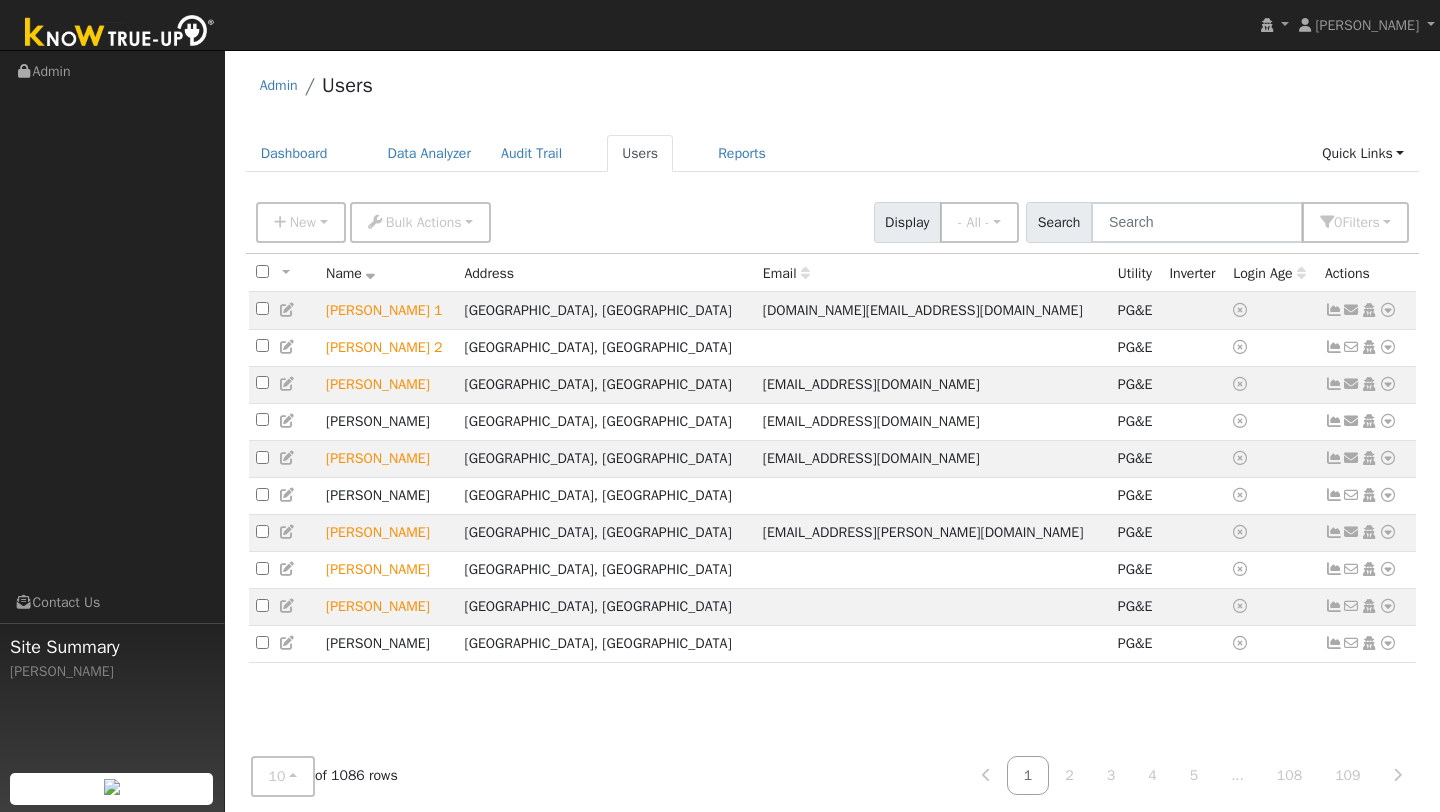 click on "Search" at bounding box center [1059, 222] 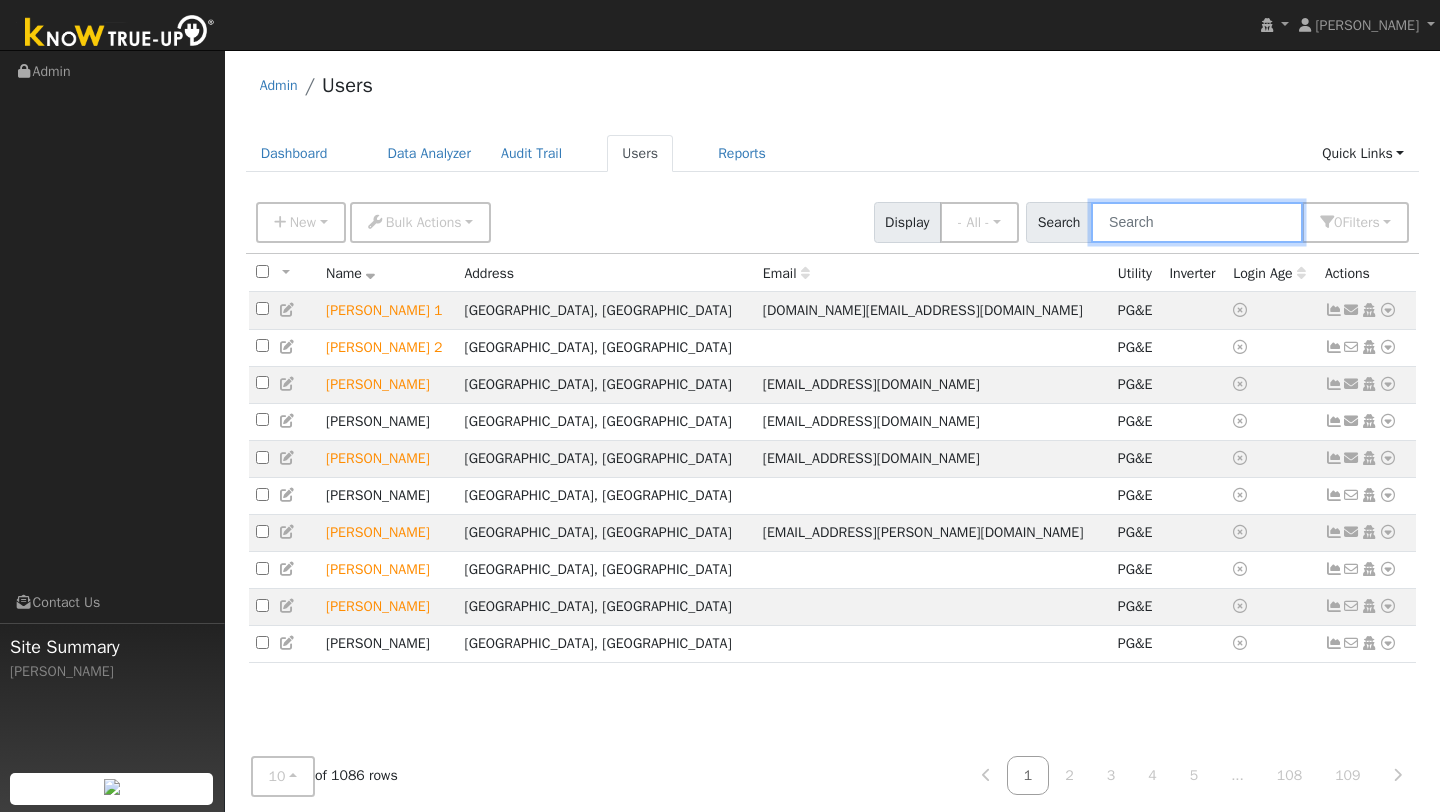 click at bounding box center [1197, 222] 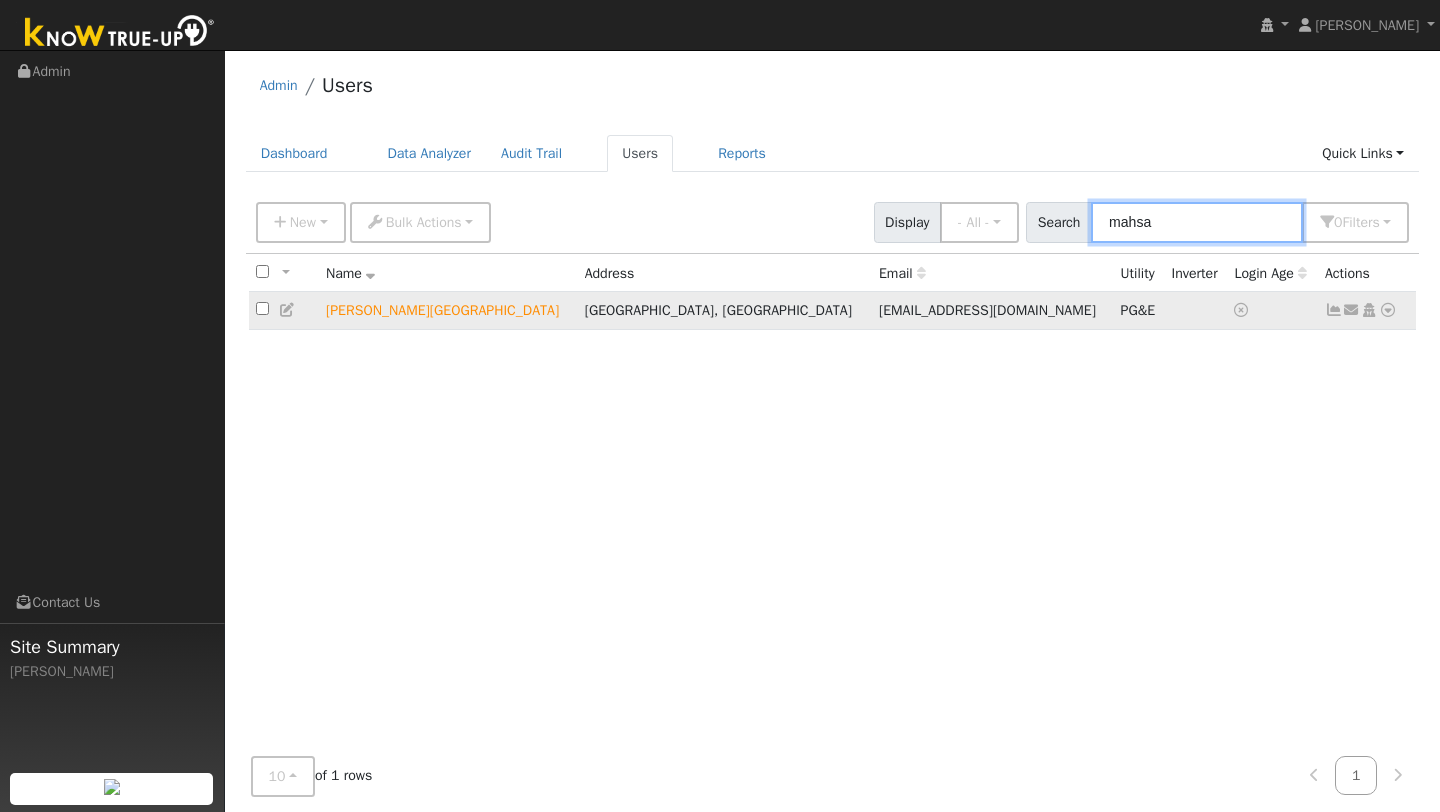 type on "mahsa" 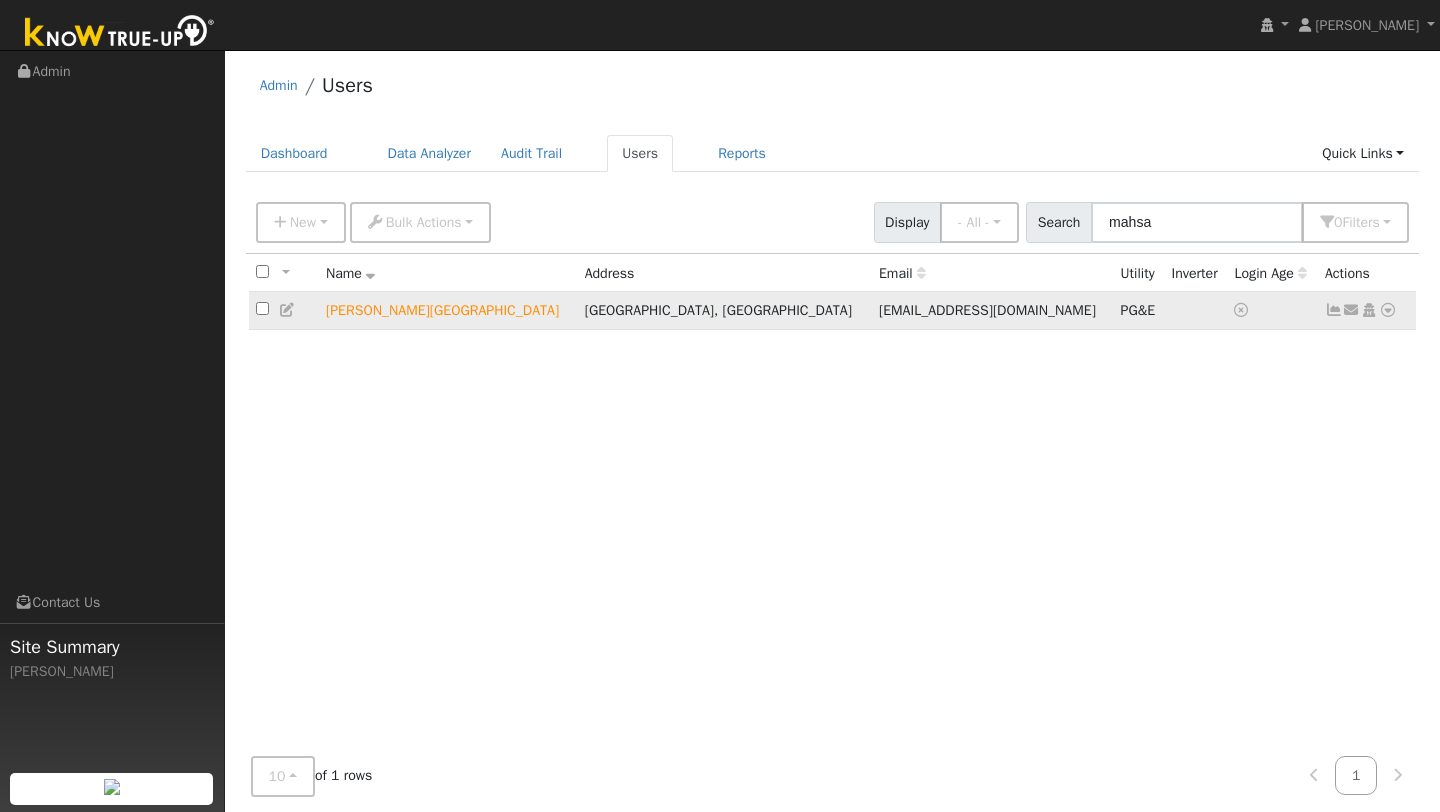 click at bounding box center (1388, 310) 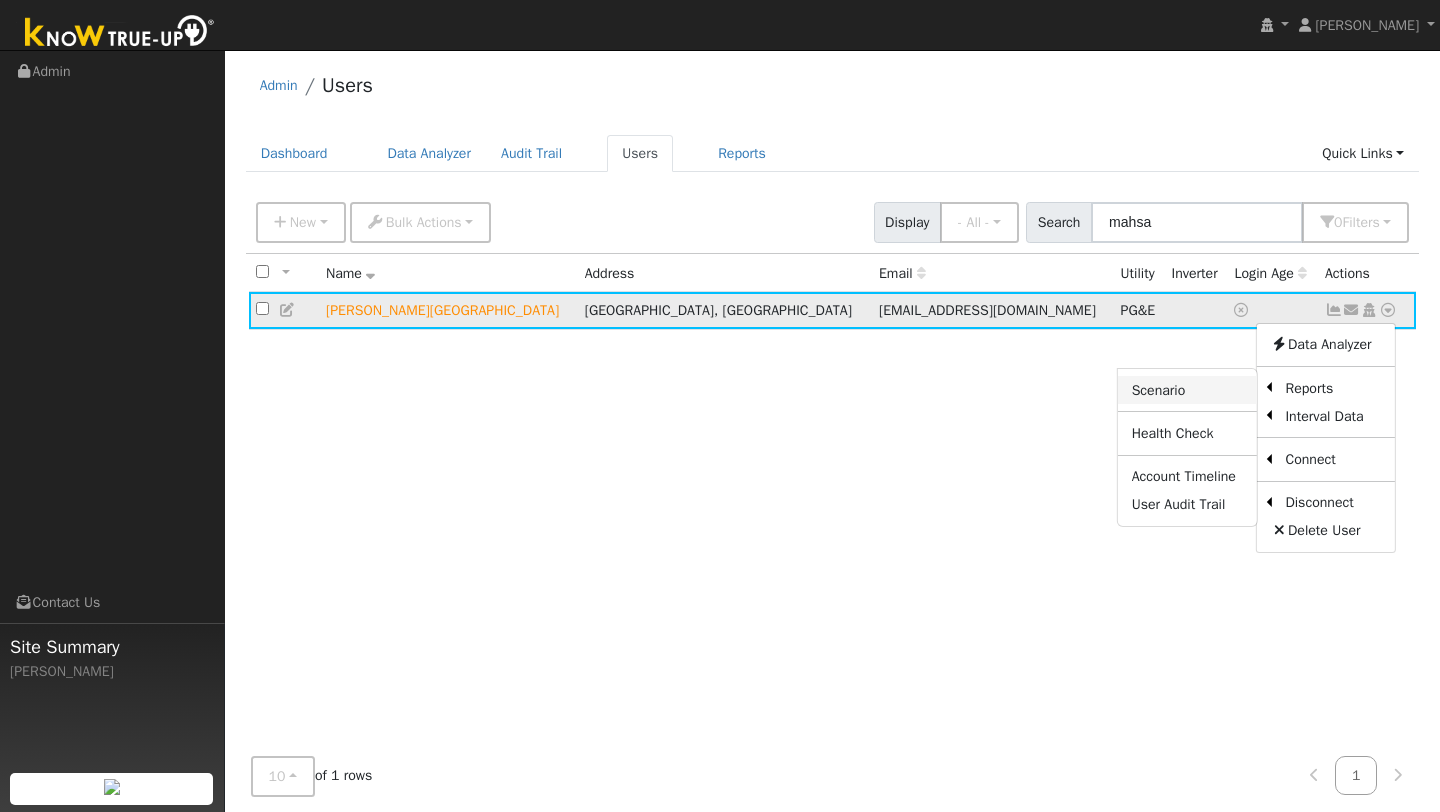 click on "Scenario" at bounding box center (1187, 390) 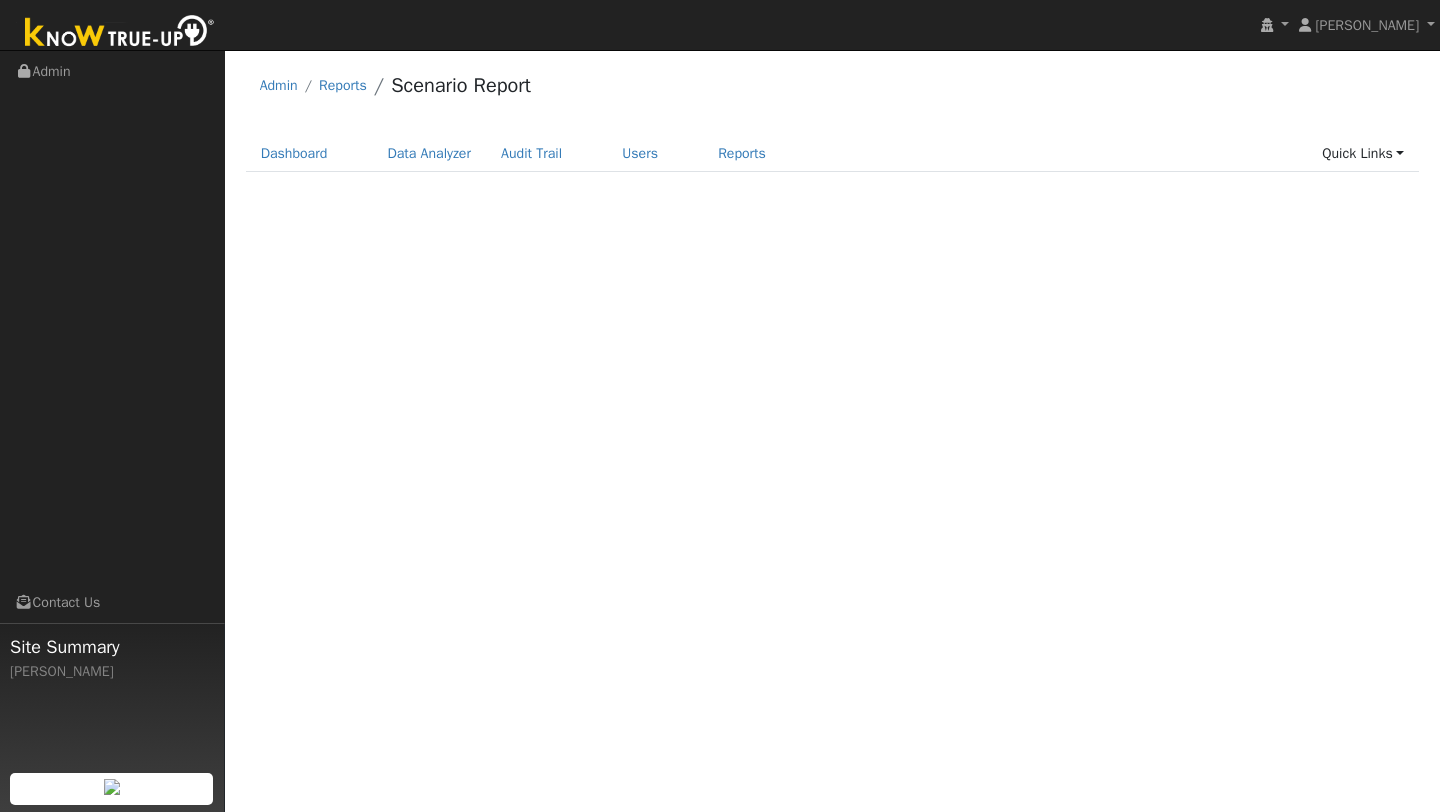 scroll, scrollTop: 0, scrollLeft: 0, axis: both 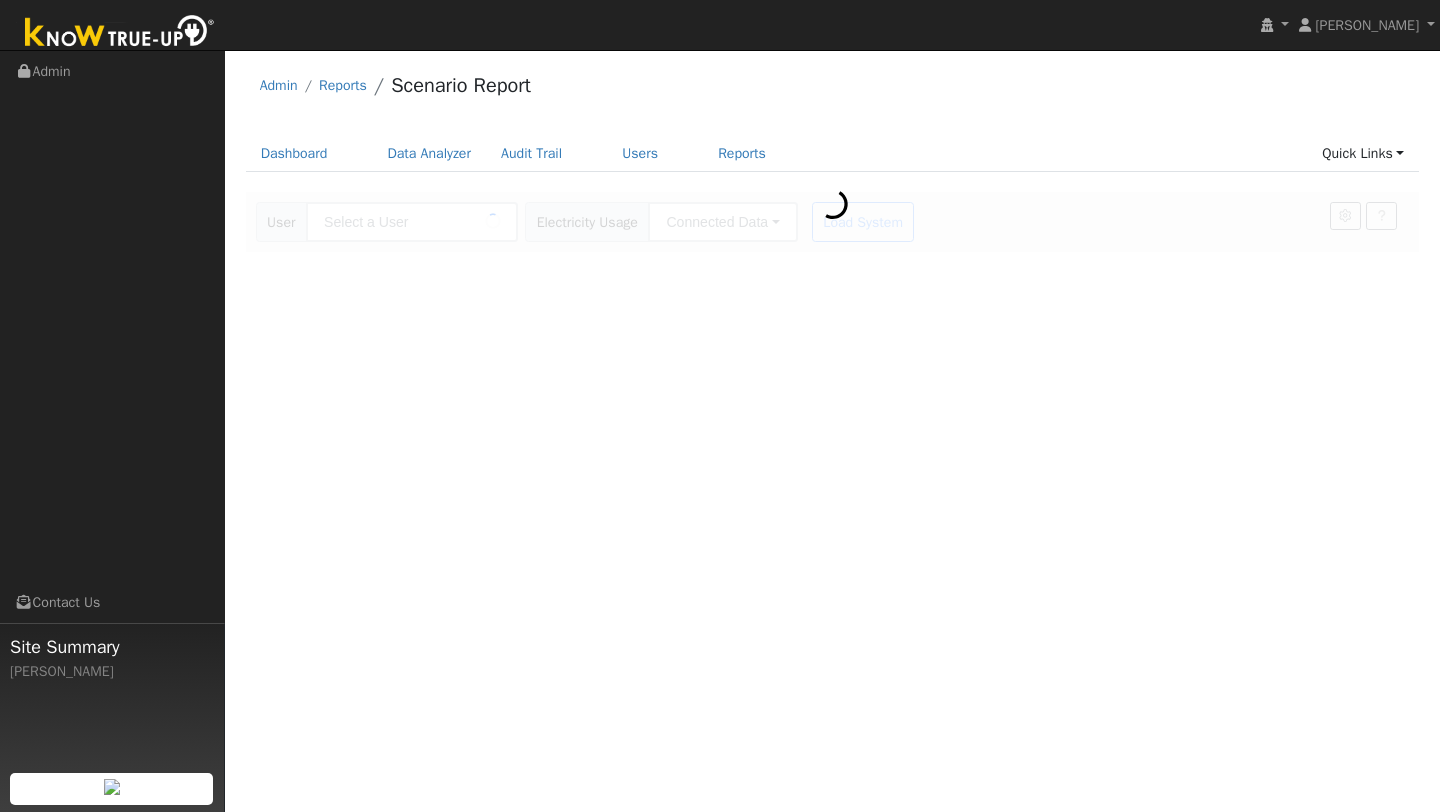 type on "[PERSON_NAME][GEOGRAPHIC_DATA]" 